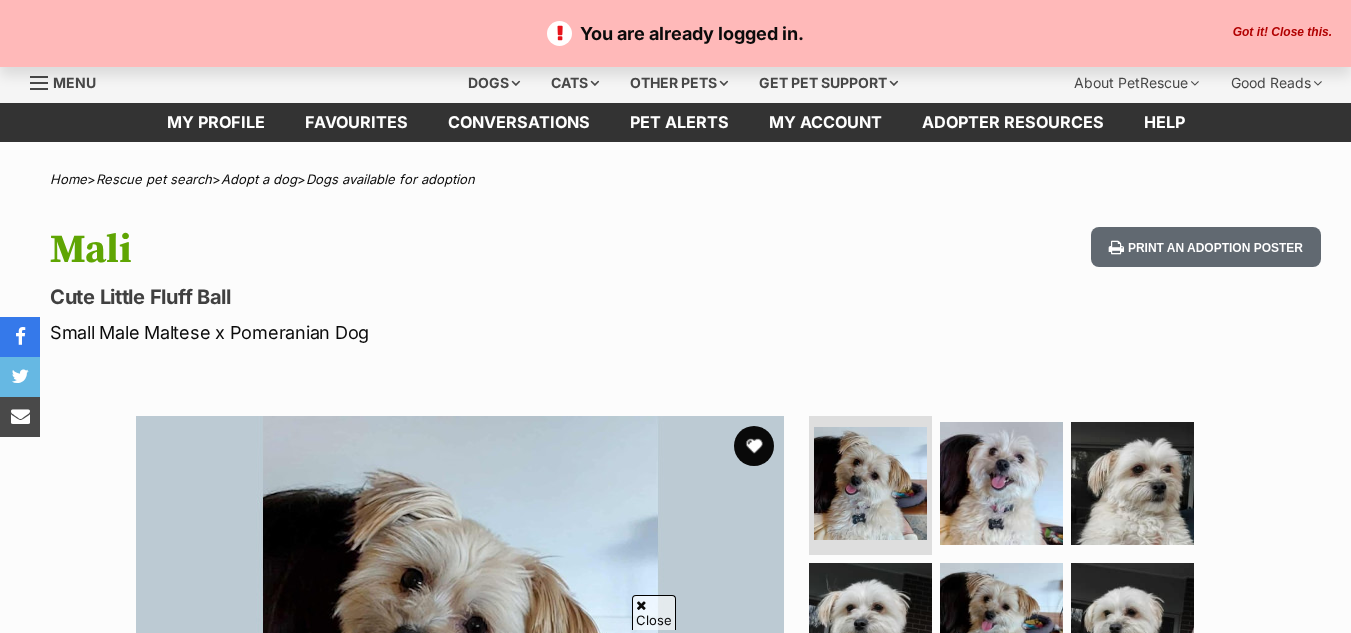 scroll, scrollTop: 148, scrollLeft: 0, axis: vertical 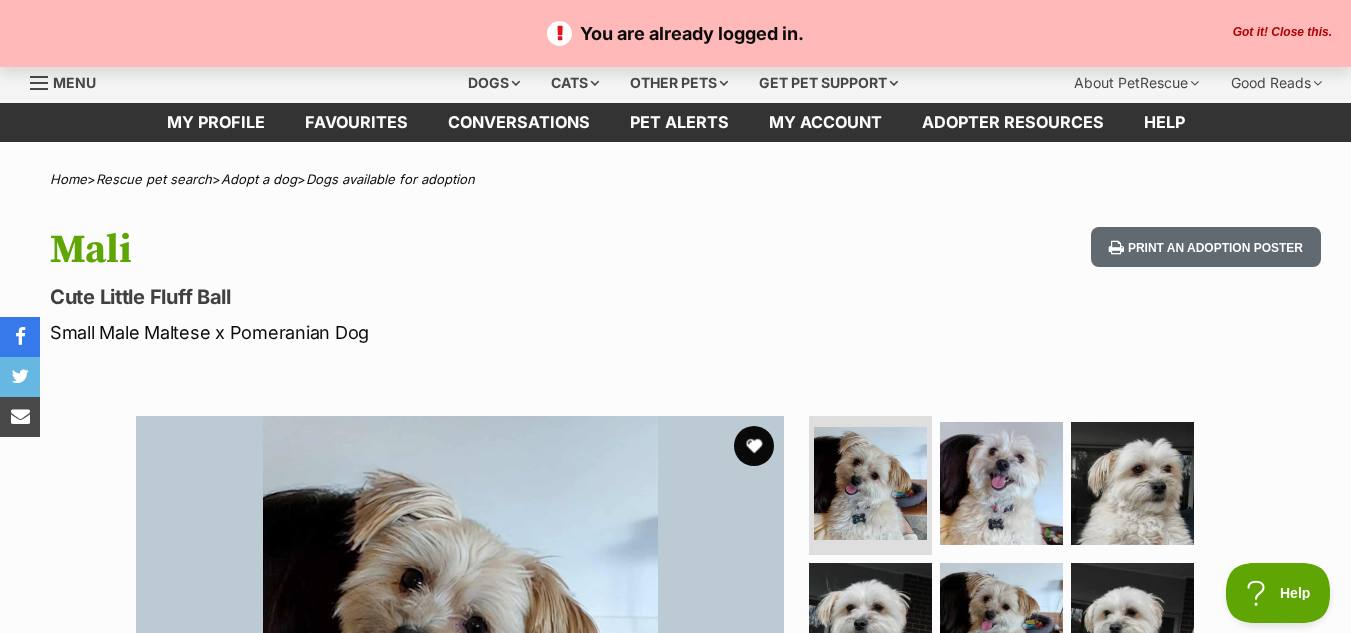 drag, startPoint x: 564, startPoint y: 81, endPoint x: 686, endPoint y: 305, distance: 255.06862 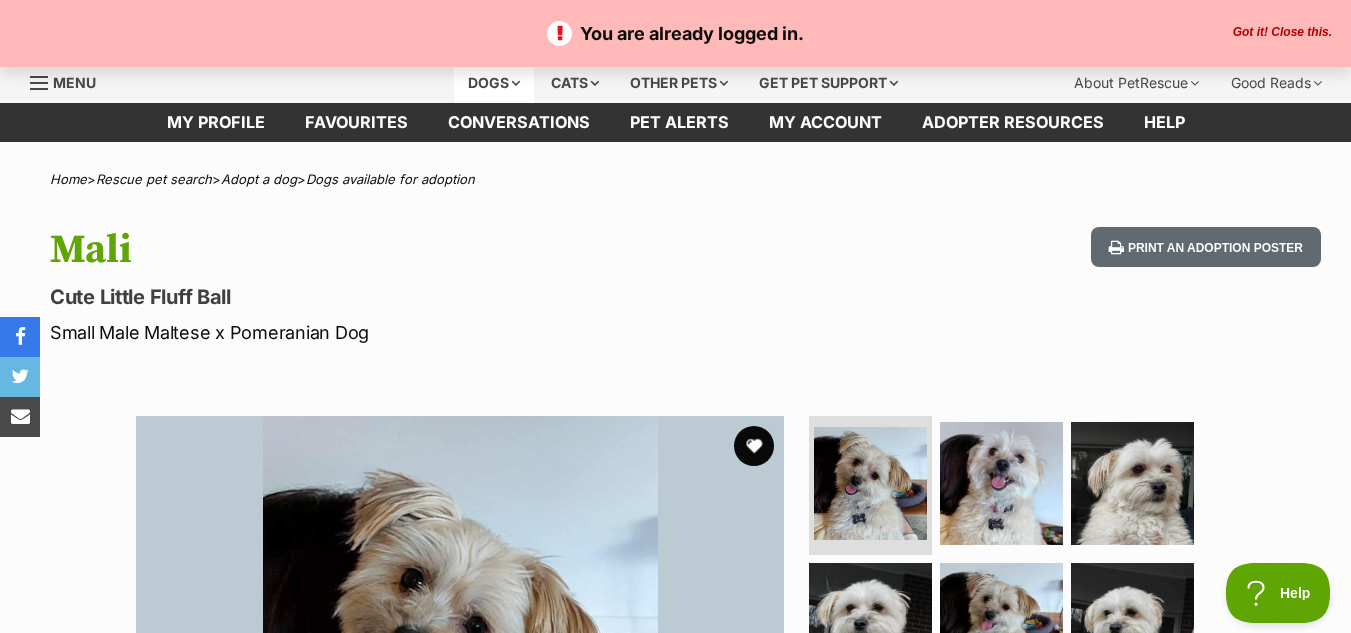 click on "Dogs" at bounding box center (494, 83) 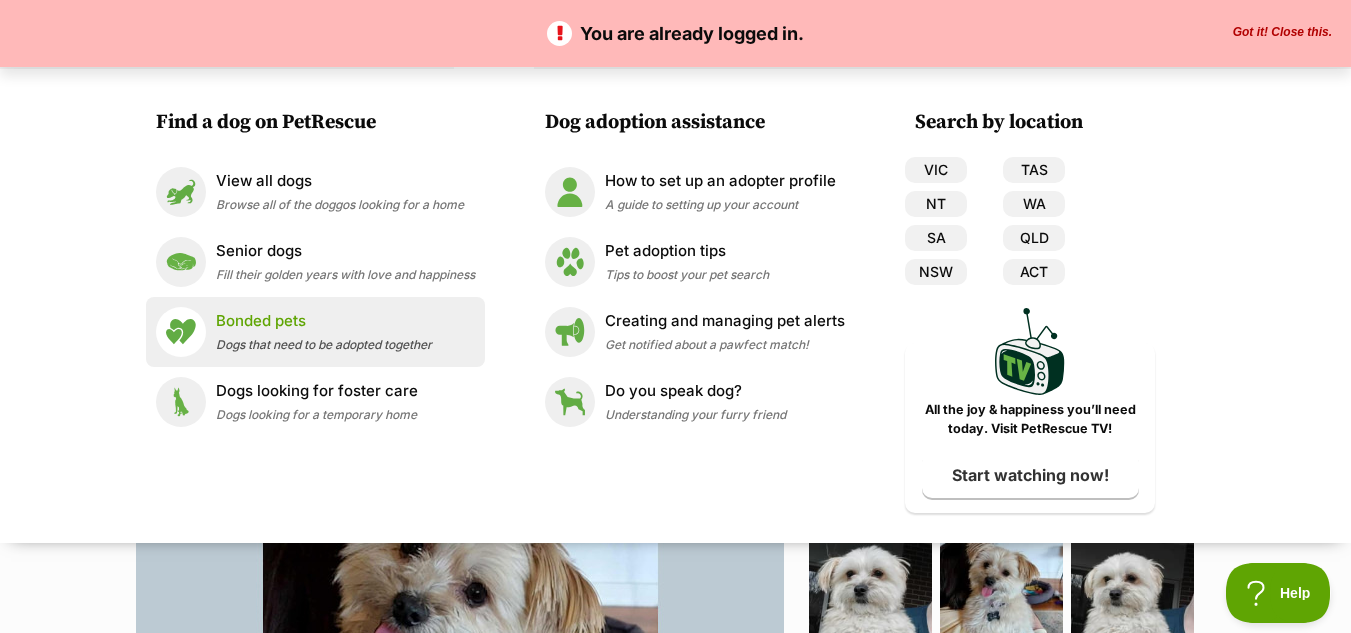 scroll, scrollTop: 0, scrollLeft: 0, axis: both 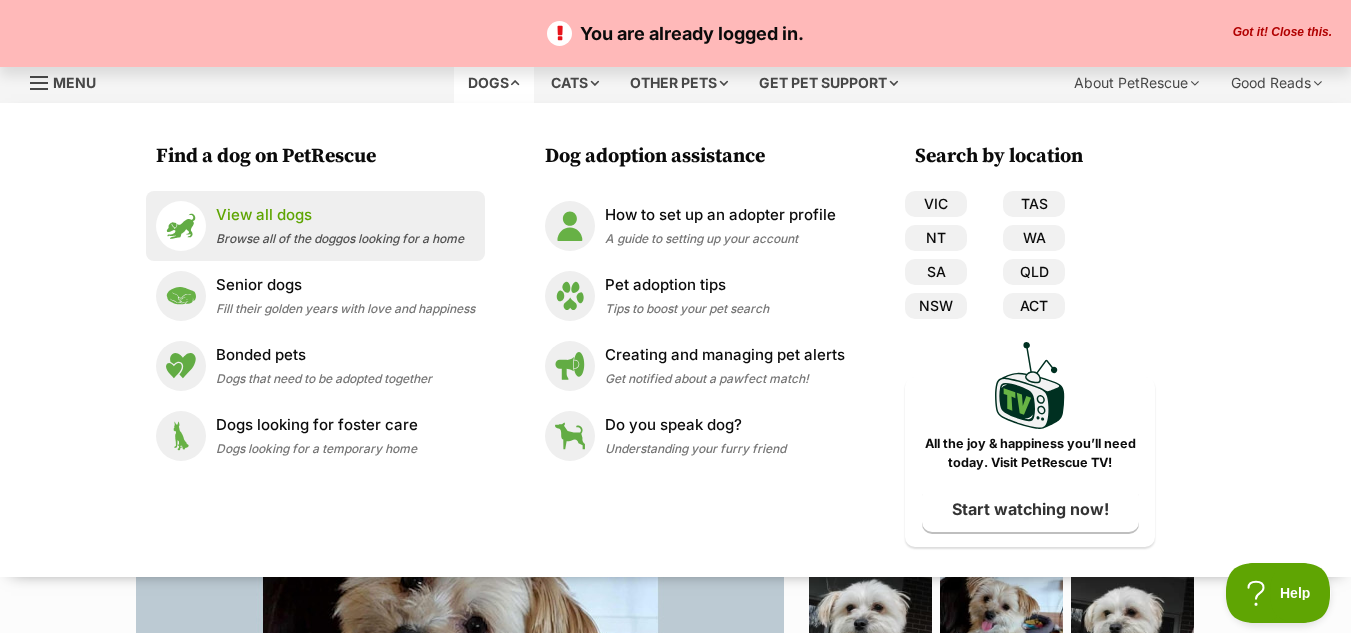 click on "View all dogs" at bounding box center (340, 215) 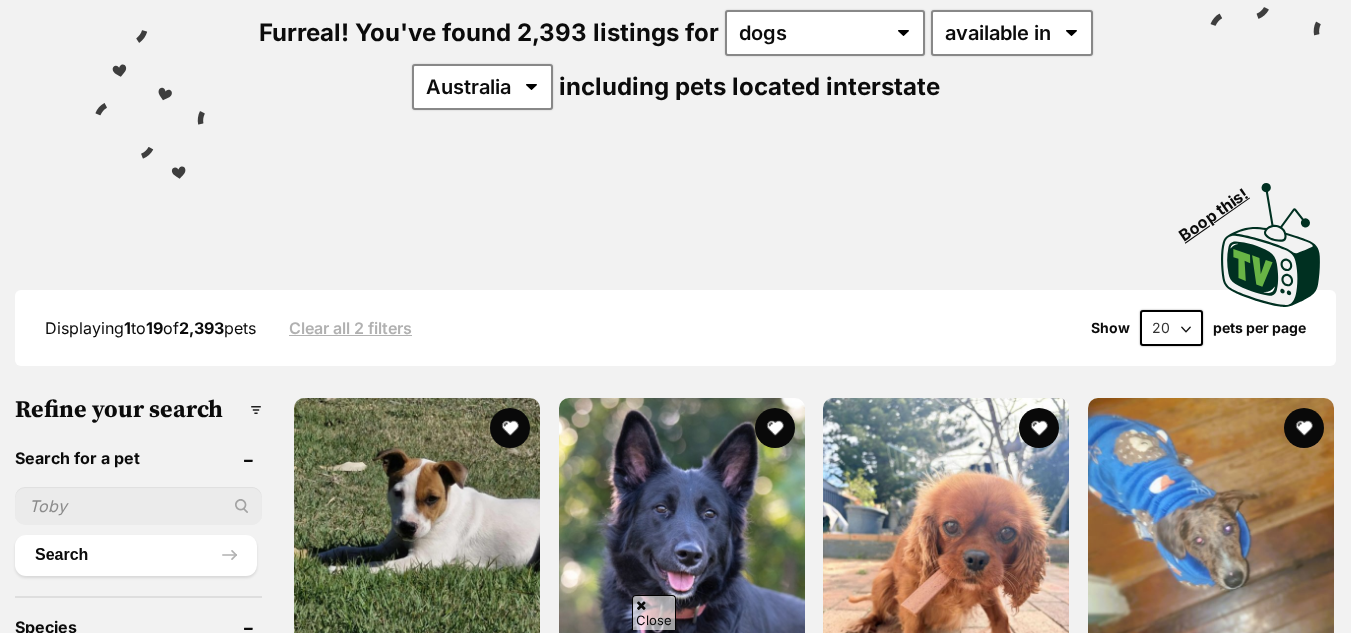 scroll, scrollTop: 300, scrollLeft: 0, axis: vertical 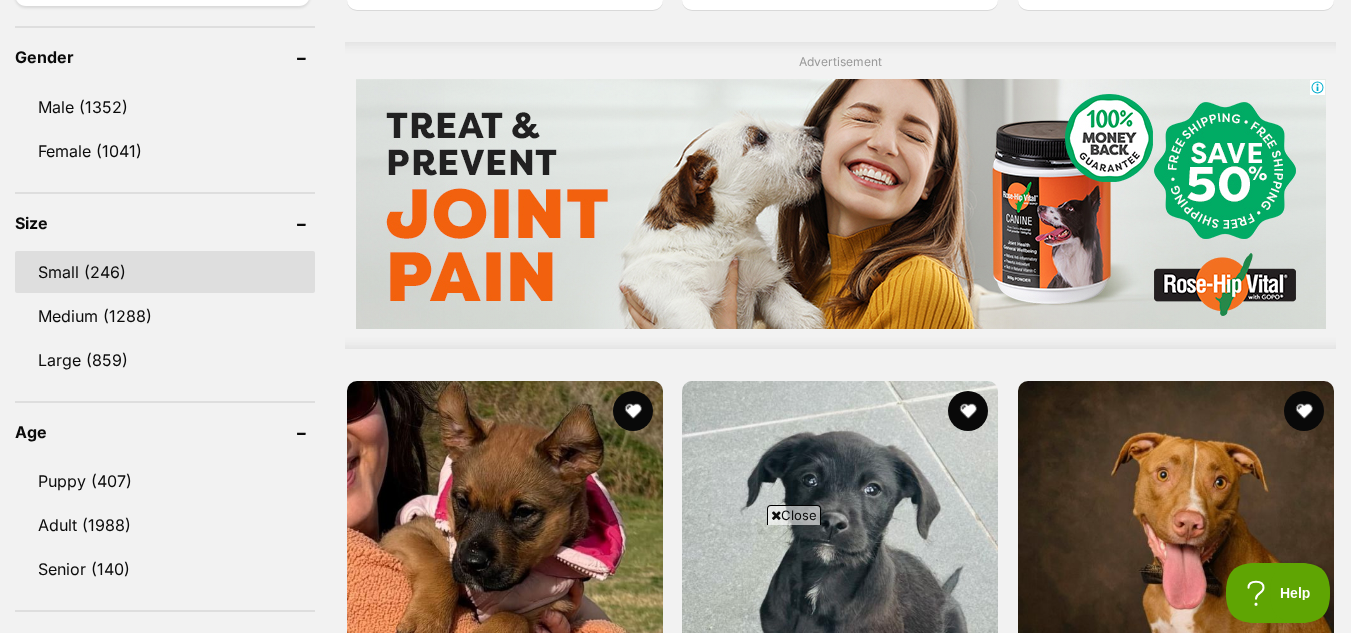 click on "Small (246)" at bounding box center (165, 272) 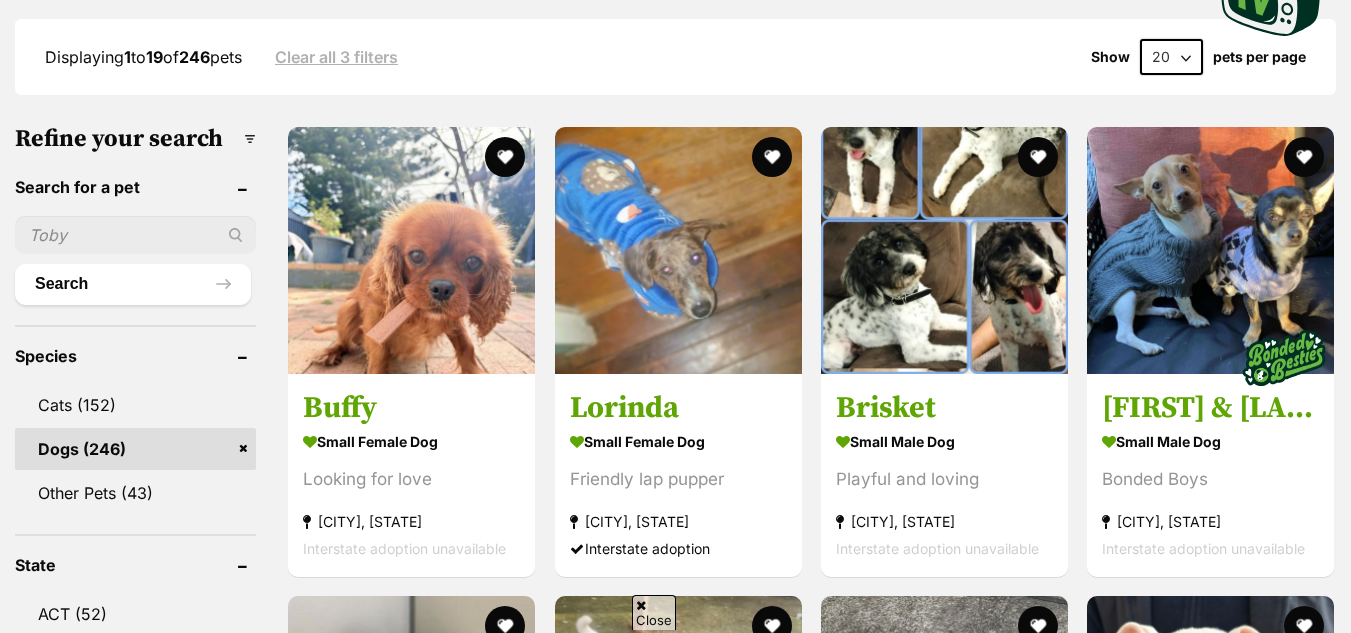 scroll, scrollTop: 600, scrollLeft: 0, axis: vertical 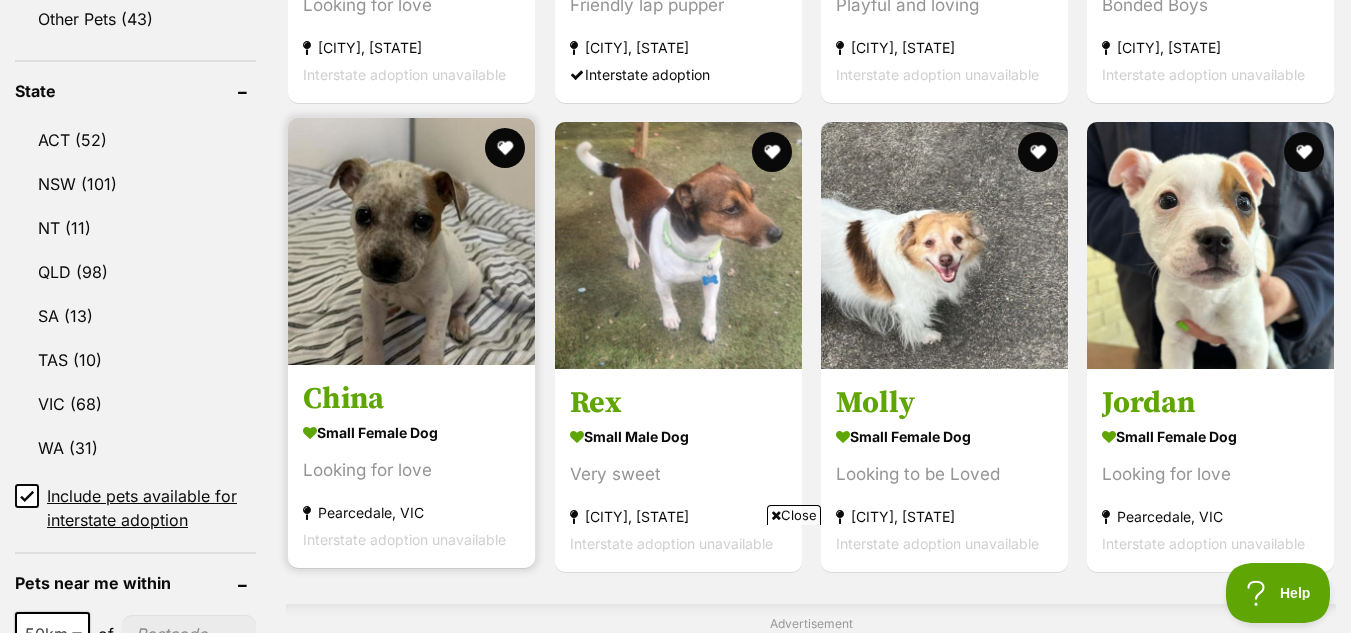 click at bounding box center [411, 241] 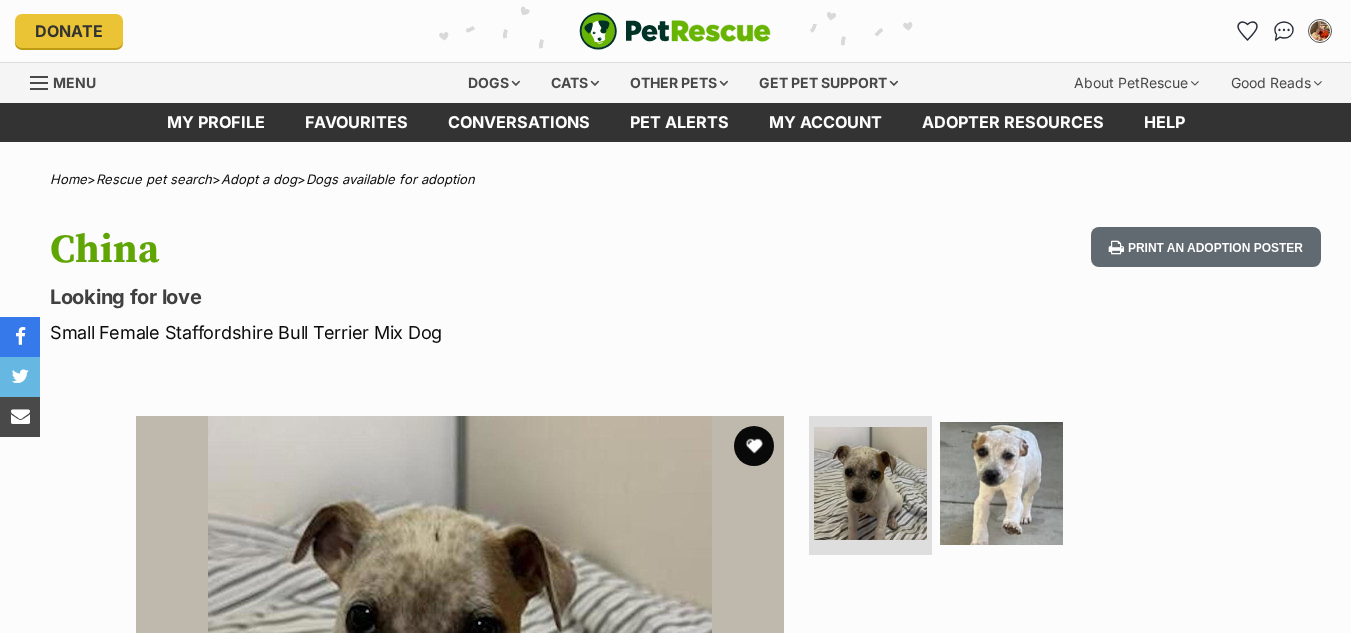 scroll, scrollTop: 0, scrollLeft: 0, axis: both 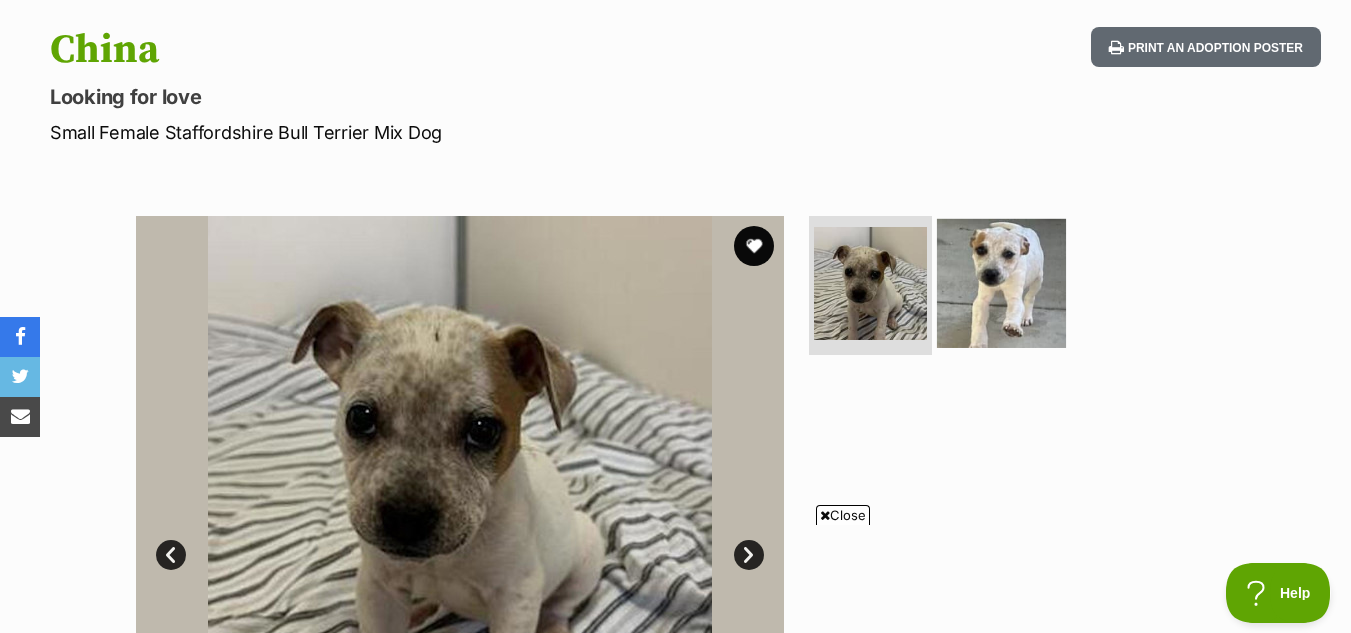 click at bounding box center [1001, 282] 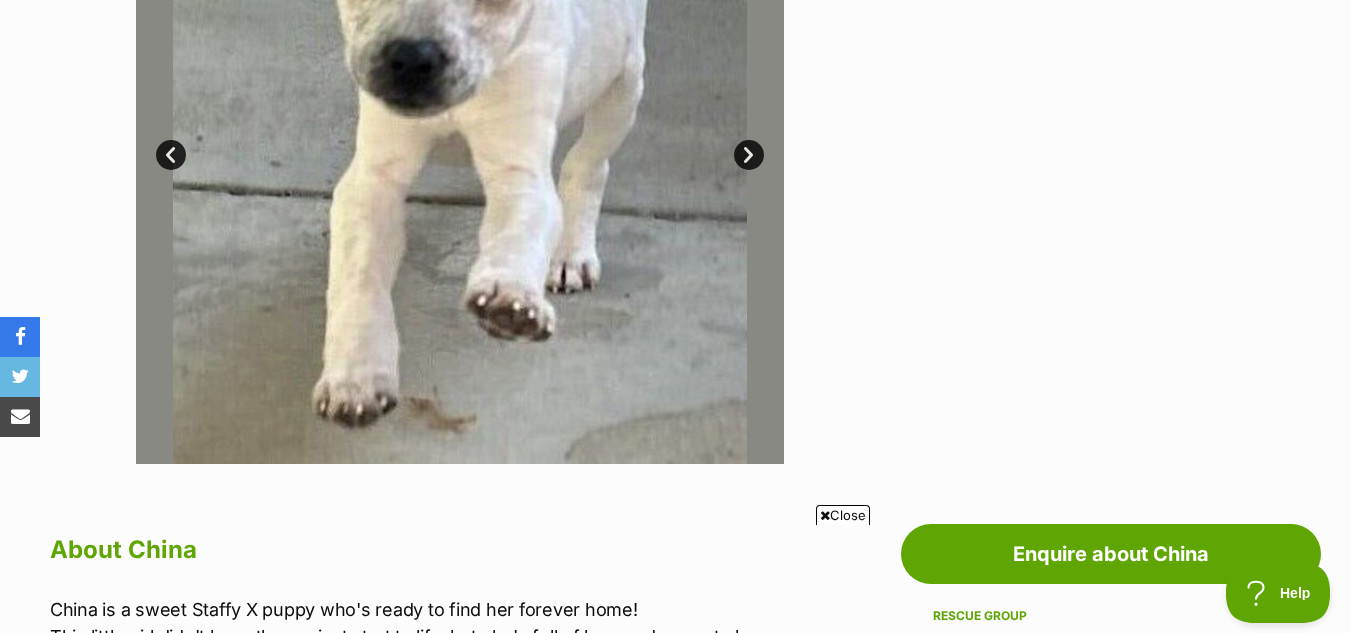 scroll, scrollTop: 200, scrollLeft: 0, axis: vertical 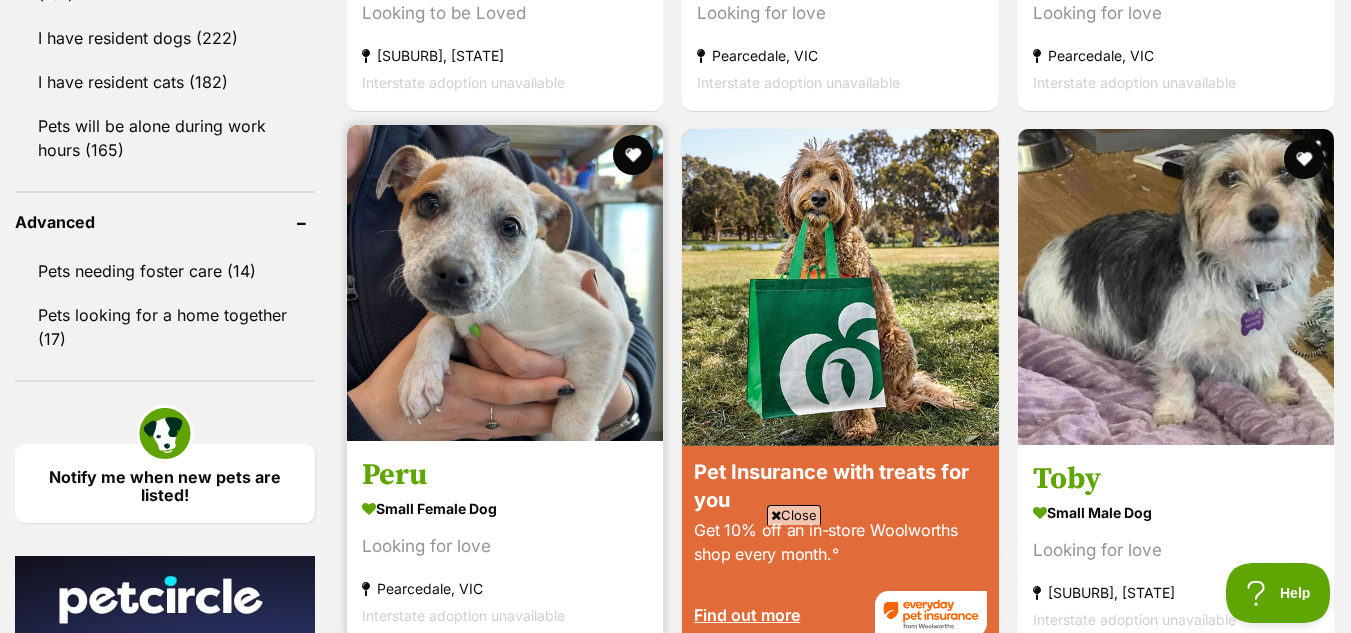click at bounding box center [505, 283] 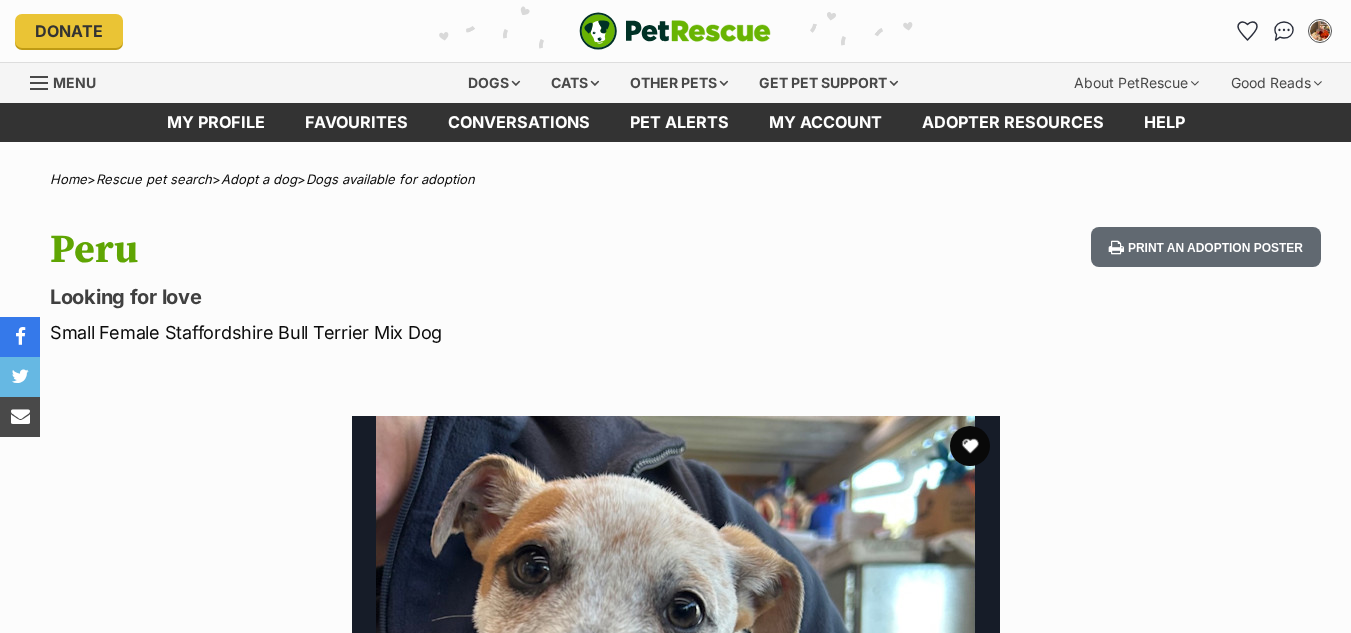 scroll, scrollTop: 0, scrollLeft: 0, axis: both 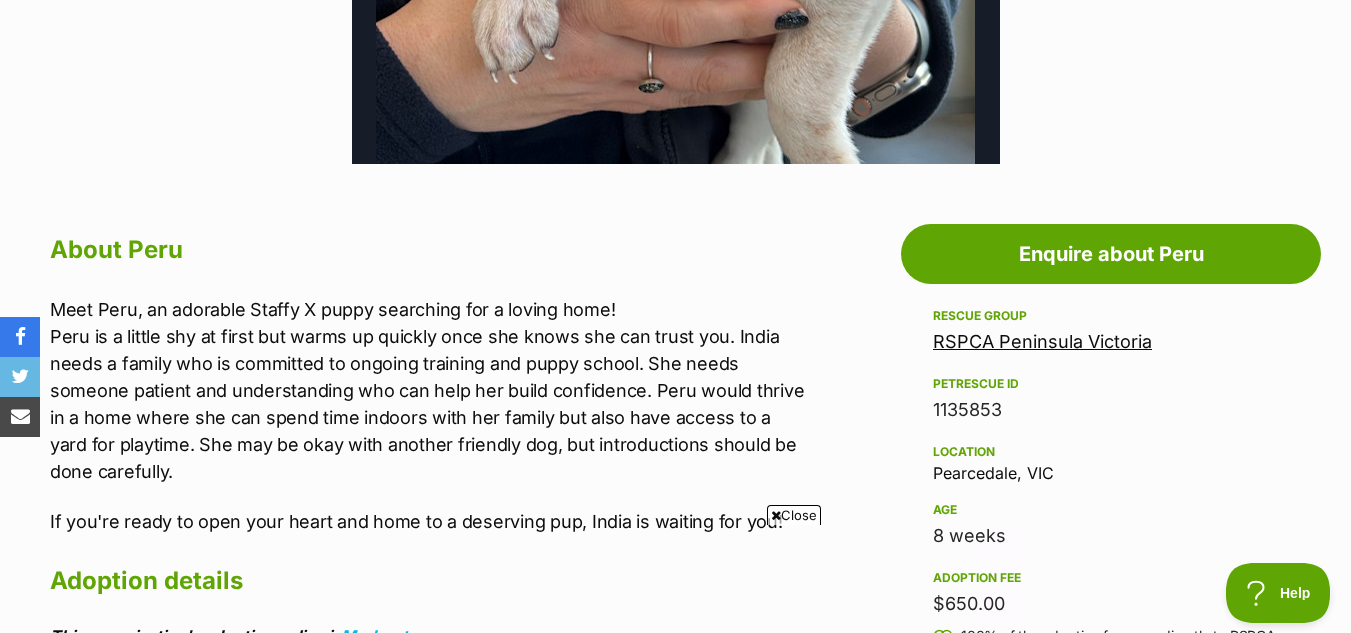 click on "Adoption information
I've been adopted!
This pet is no longer available
On Hold
Enquire about Peru
Find available pets like this!
Rescue group
RSPCA Peninsula Victoria
PetRescue ID
1135853
Location
Pearcedale, VIC
Age
8 weeks
Adoption fee
$650.00
100% of the adoption fee goes directly to RSPCA Peninsula Victoria, the organisation providing their care.
Learn more about adoption fees .
Microchip number
956000018527240
Breeder identification
BR100934
Rehoming organisation
BR100934
Source number
BR100934
Sheltermate ID
1013933
Last updated
02 Aug, 2025
Pre-adoption checks
Desexed
-
Vaccinated
Interstate adoption (VIC only)
Wormed
Enquire about Peru
Find available pets like this!
Share Peru's profile!" at bounding box center (1106, 1180) 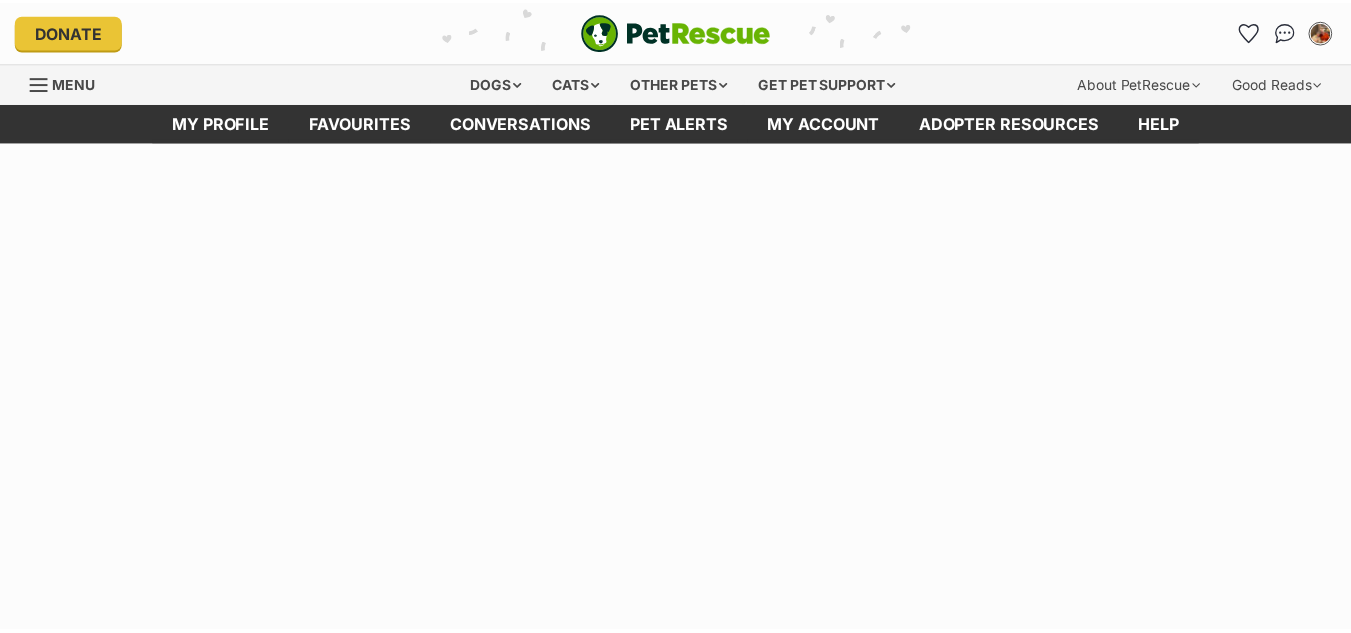 scroll, scrollTop: 0, scrollLeft: 0, axis: both 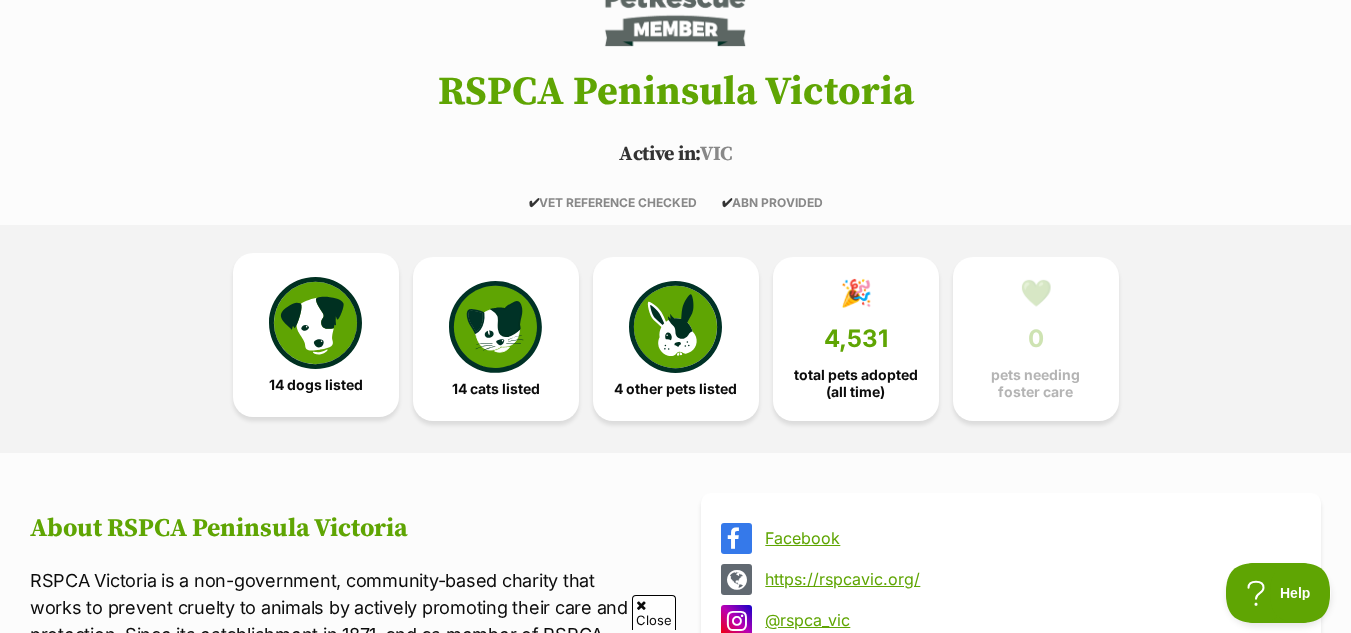 click at bounding box center [315, 323] 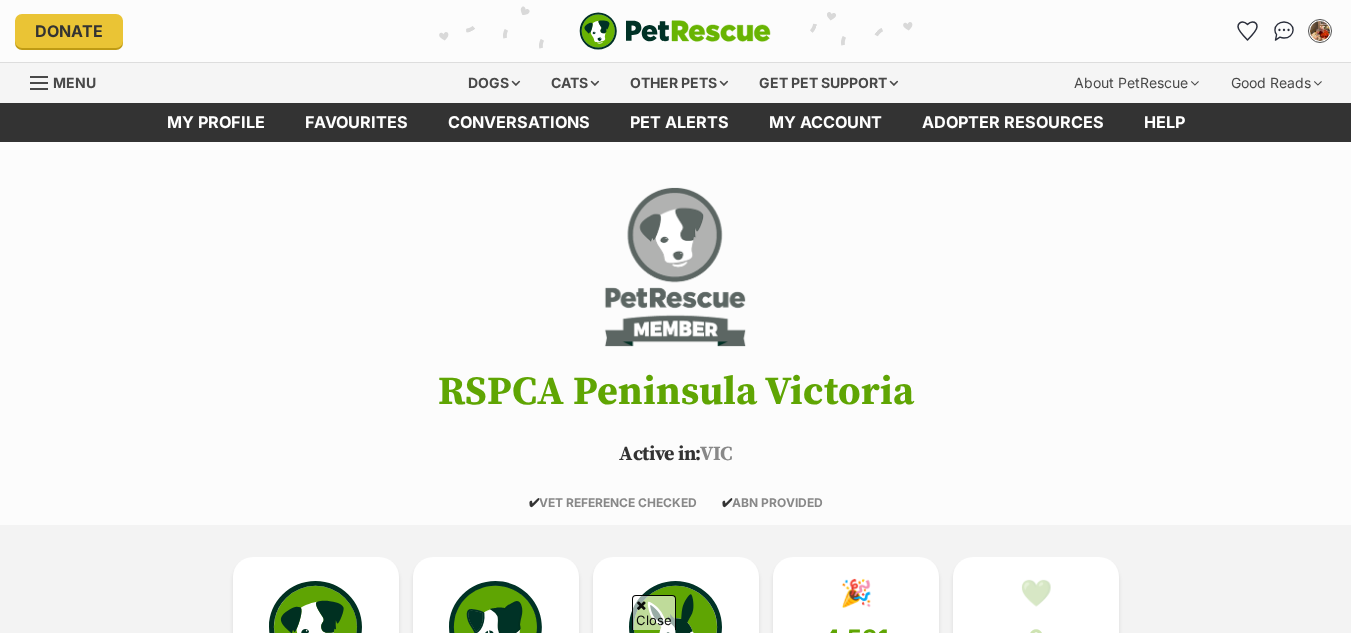 scroll, scrollTop: 2009, scrollLeft: 0, axis: vertical 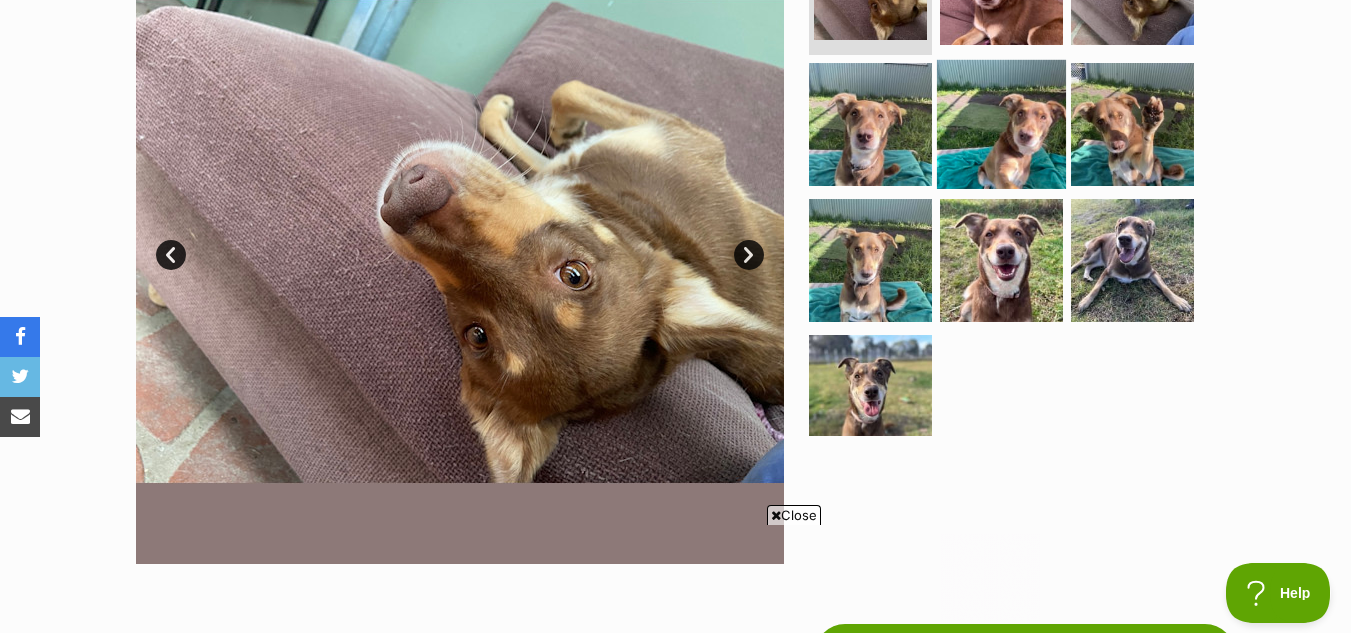click at bounding box center [1001, 124] 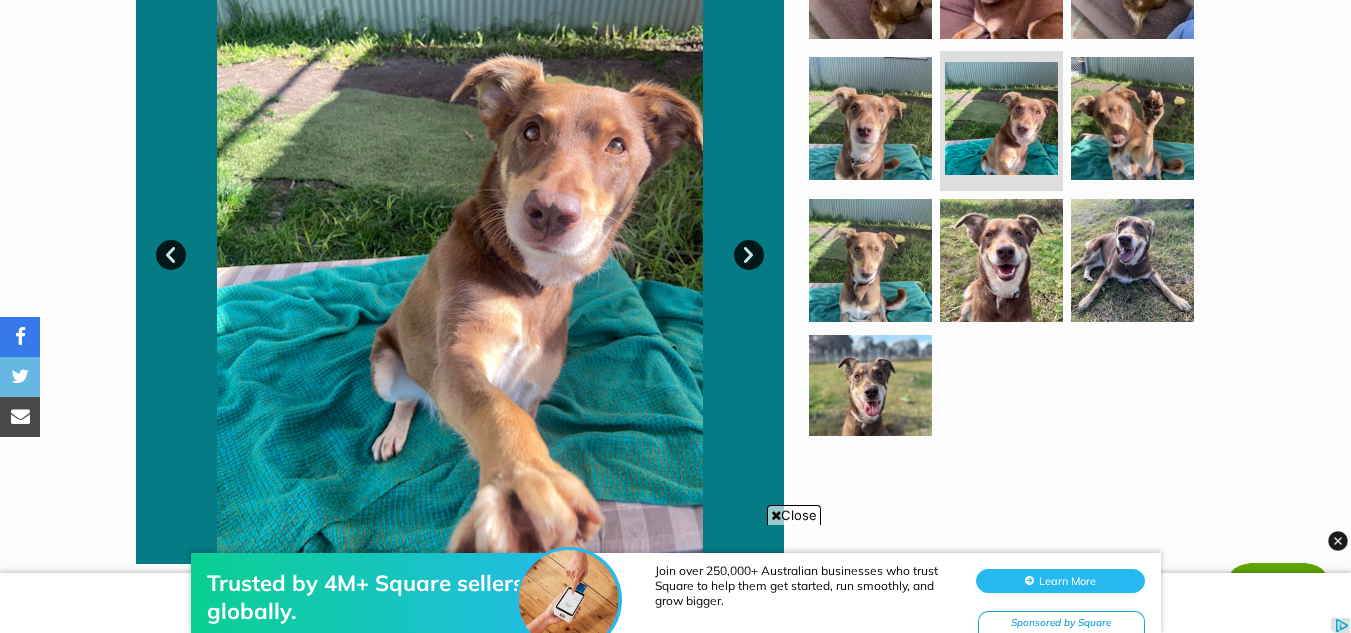 scroll, scrollTop: 0, scrollLeft: 0, axis: both 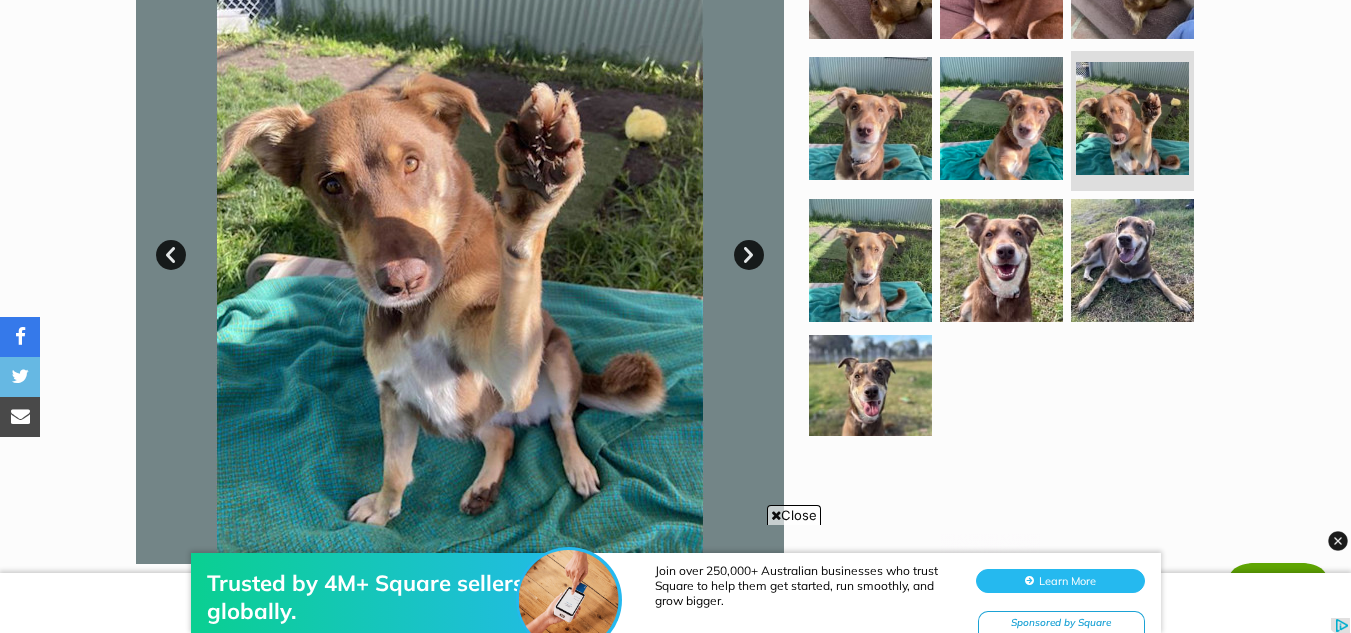 click on "Next" at bounding box center (749, 255) 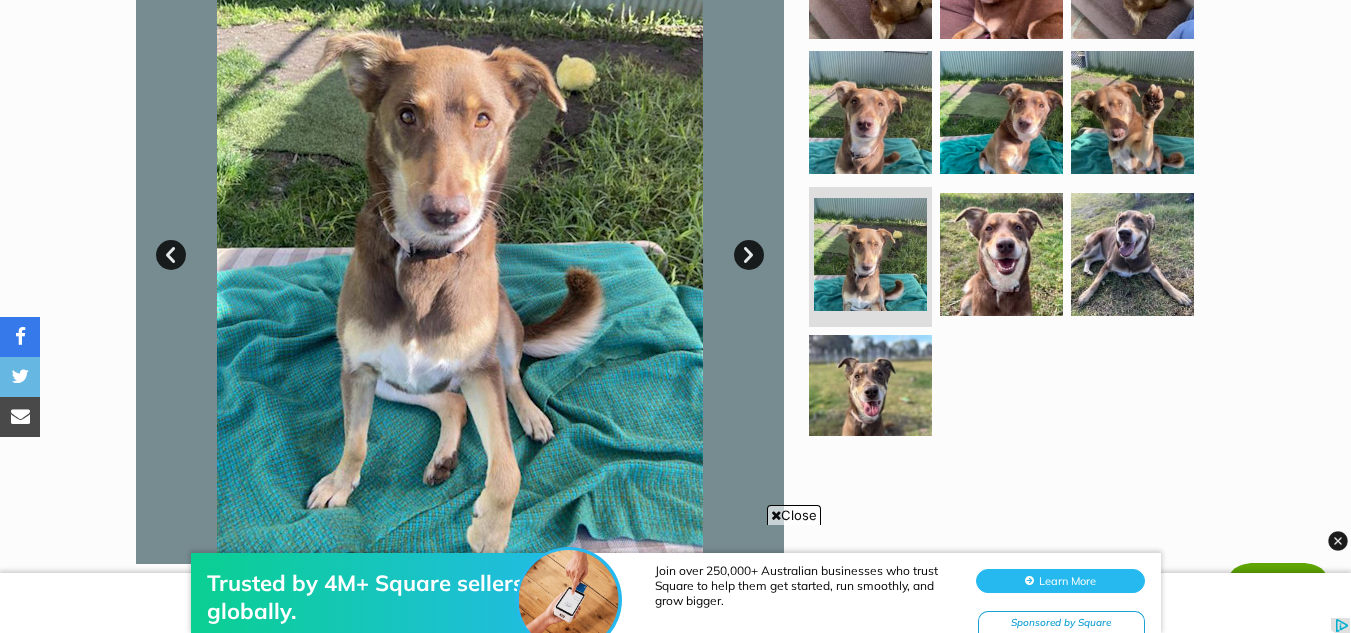 click on "Next" at bounding box center (749, 255) 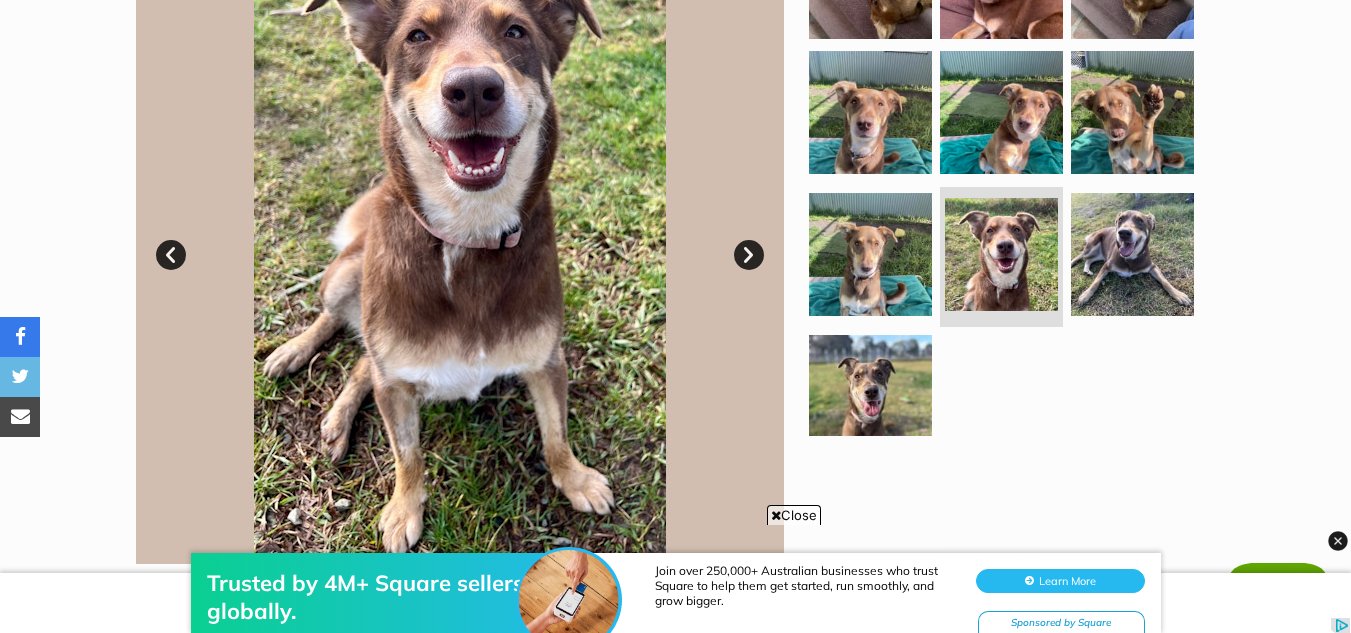 click on "Next" at bounding box center [749, 255] 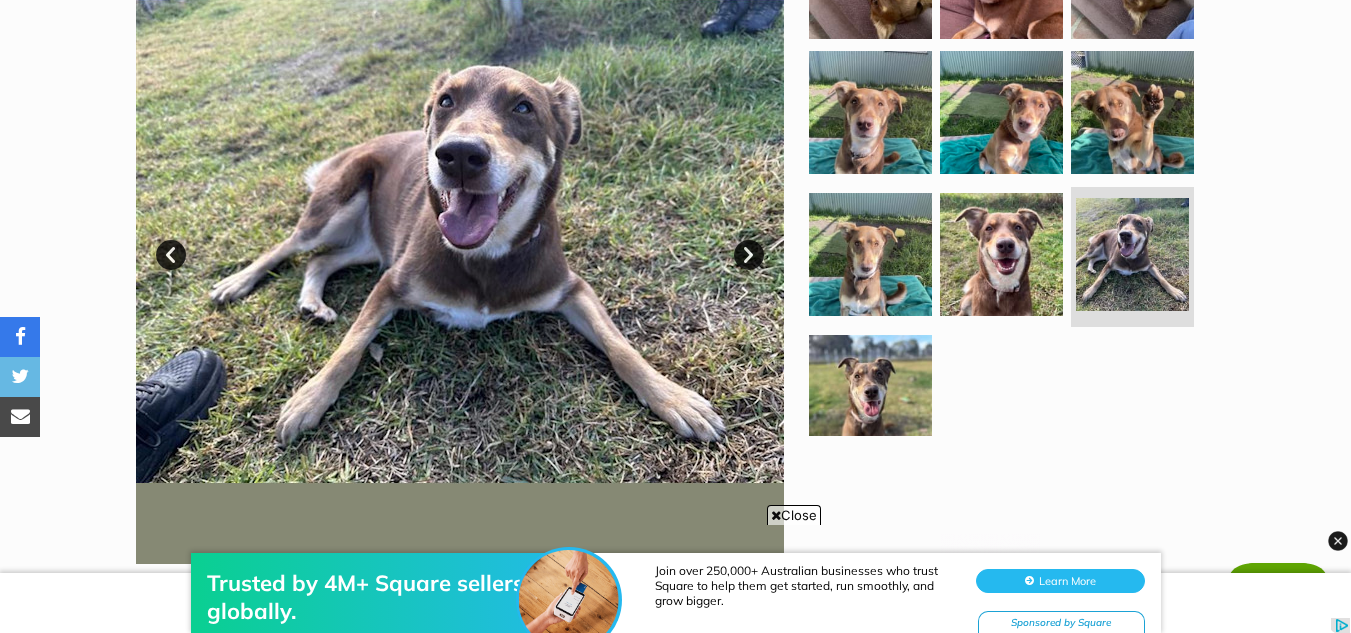 click on "Next" at bounding box center (749, 255) 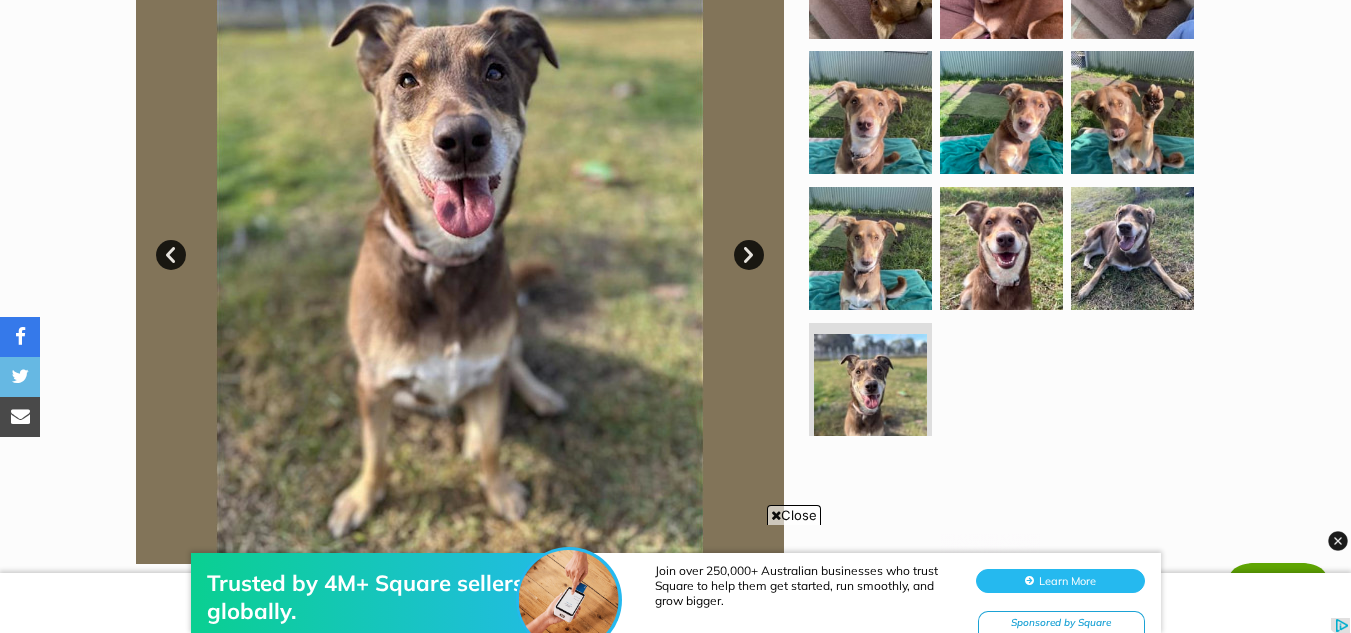 click on "Next" at bounding box center [749, 255] 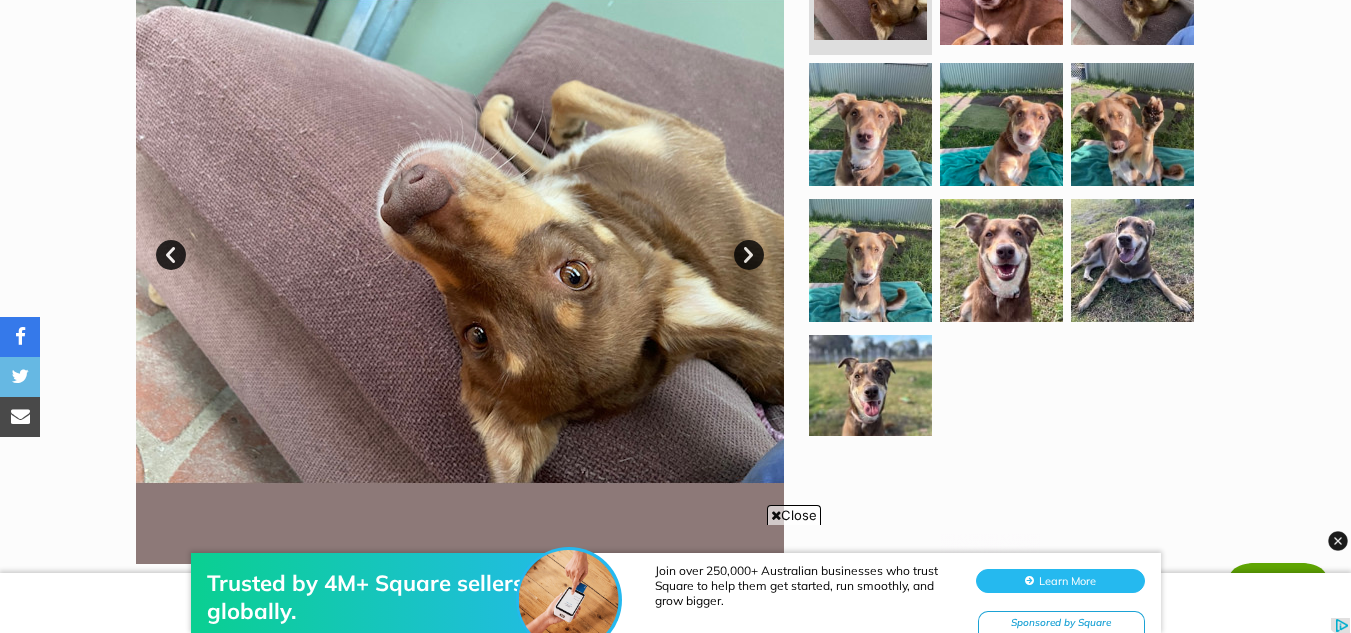 click on "Next" at bounding box center (749, 255) 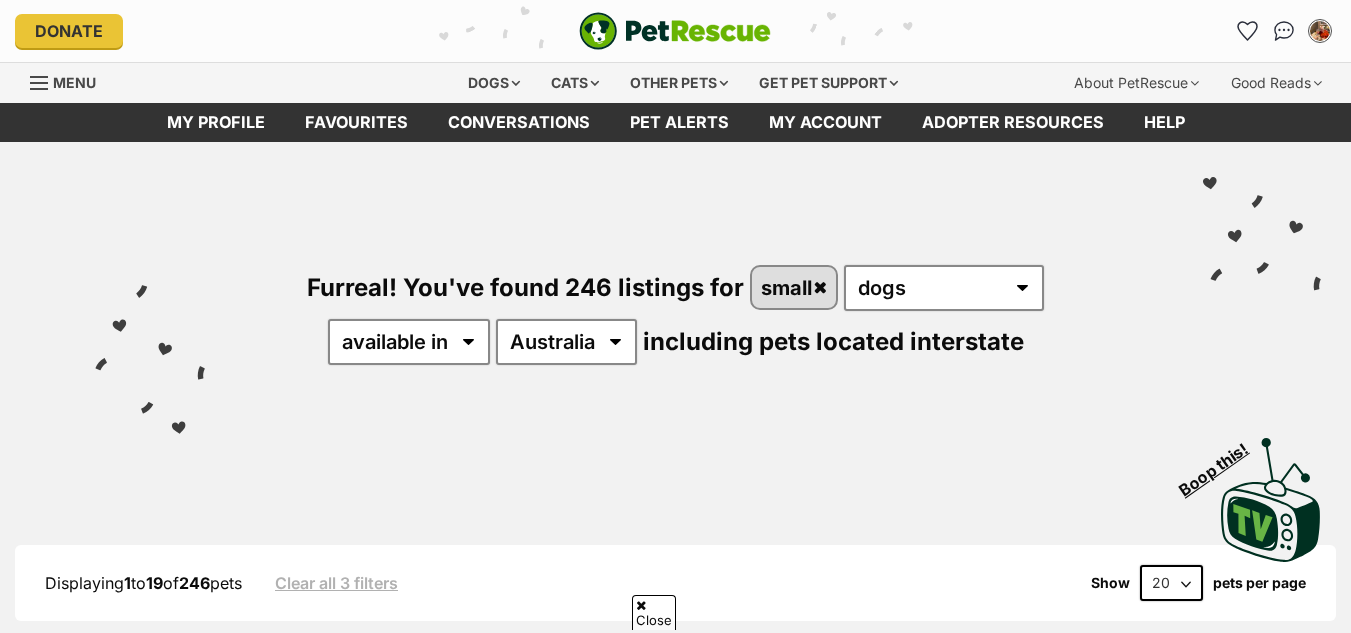 scroll, scrollTop: 300, scrollLeft: 0, axis: vertical 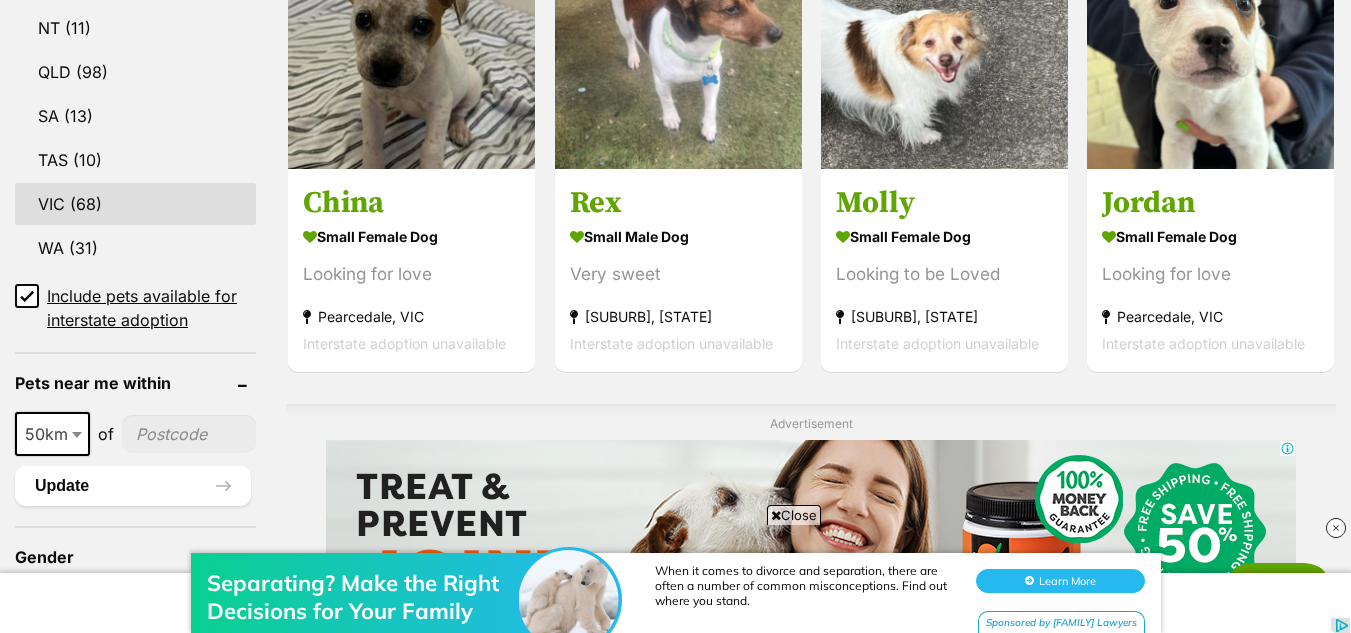 click on "VIC (68)" at bounding box center (135, 204) 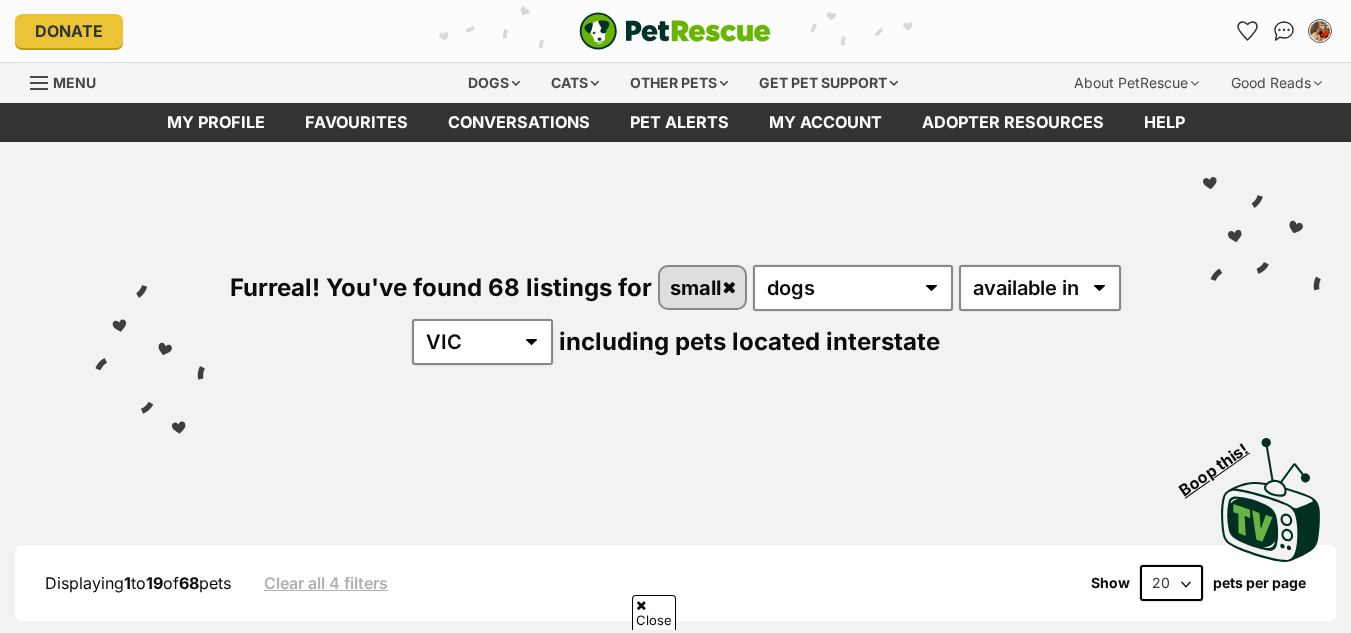 scroll, scrollTop: 300, scrollLeft: 0, axis: vertical 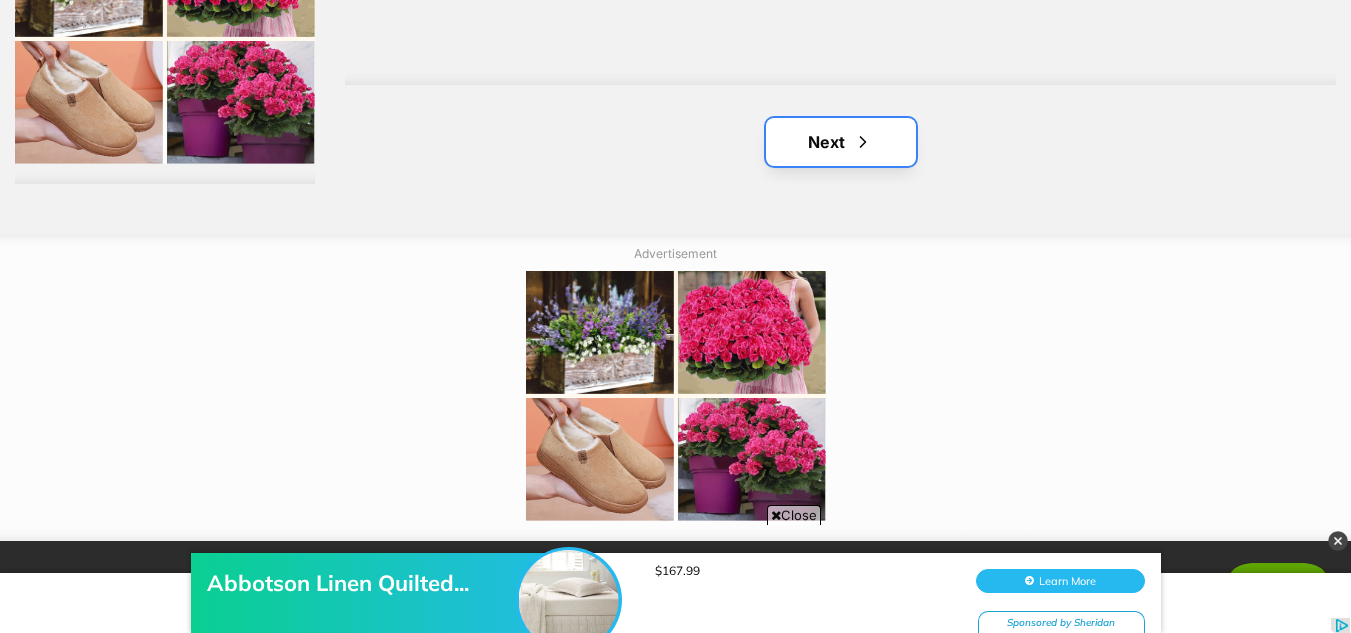 click on "Next" at bounding box center (841, 142) 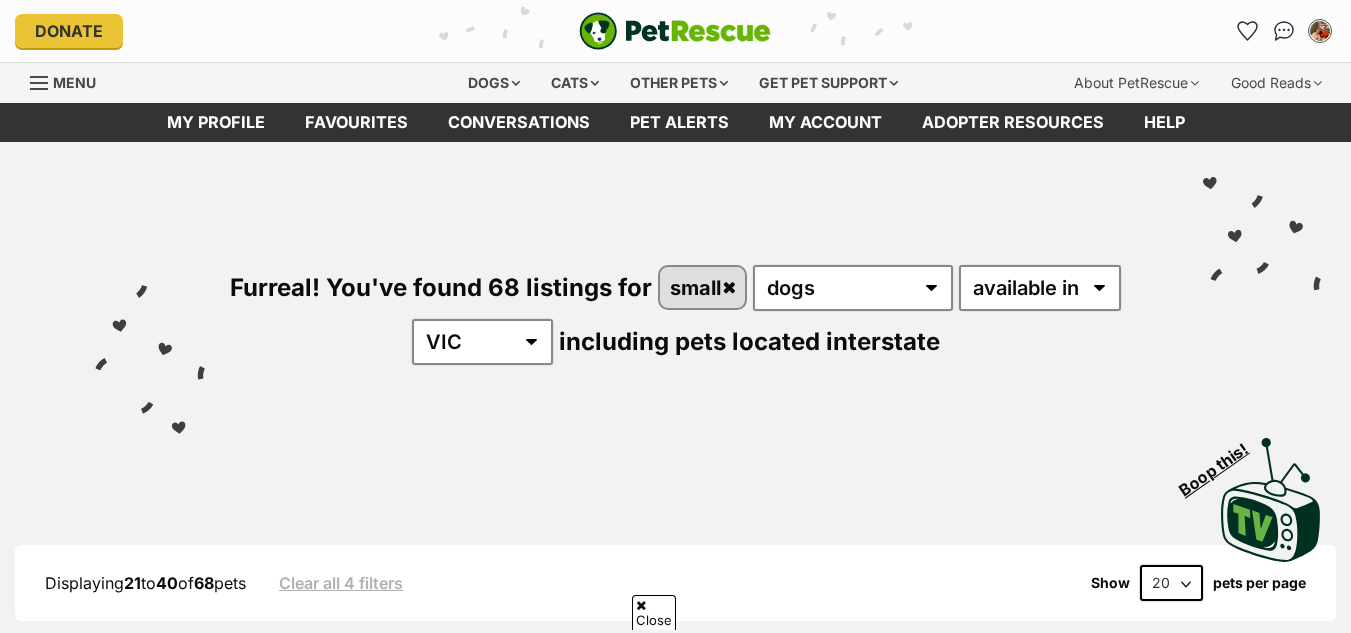 scroll, scrollTop: 300, scrollLeft: 0, axis: vertical 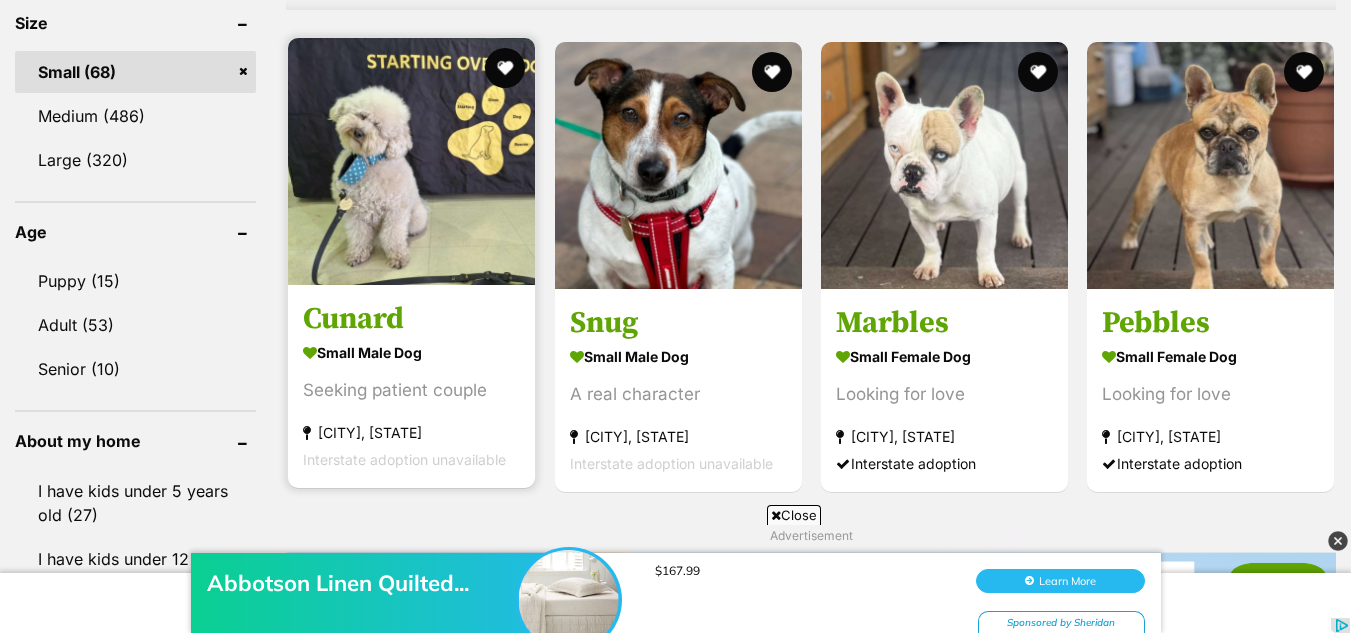 click at bounding box center (411, 161) 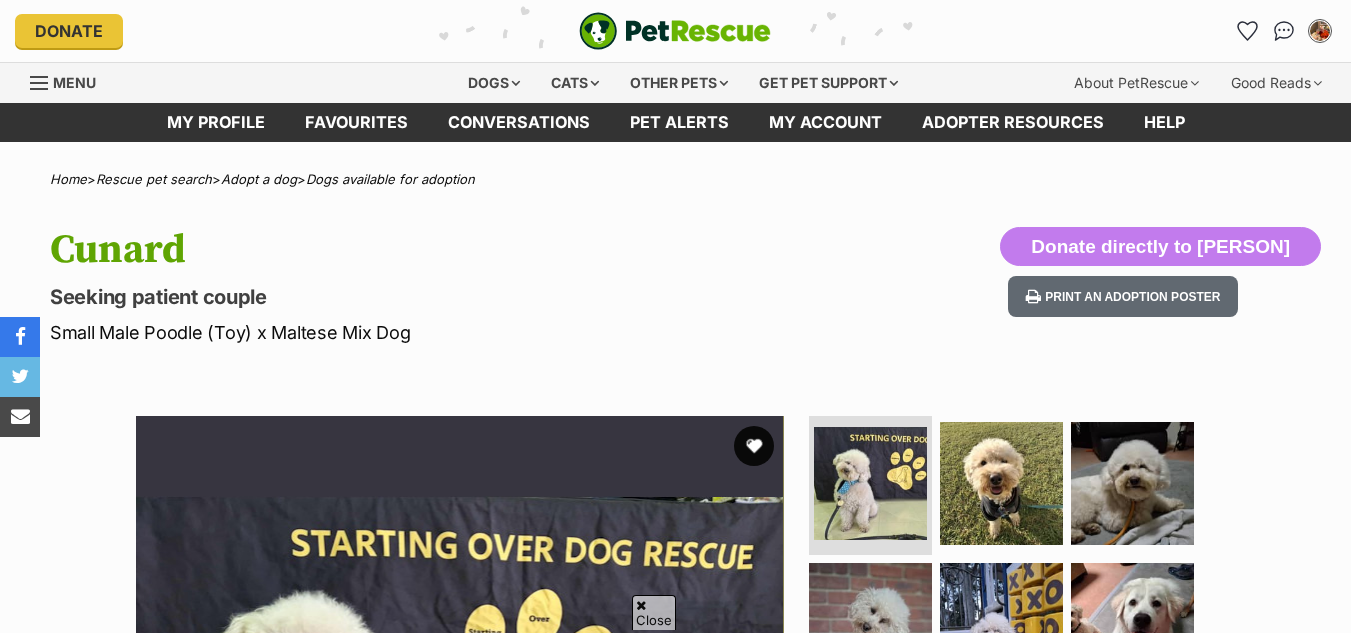 scroll, scrollTop: 154, scrollLeft: 0, axis: vertical 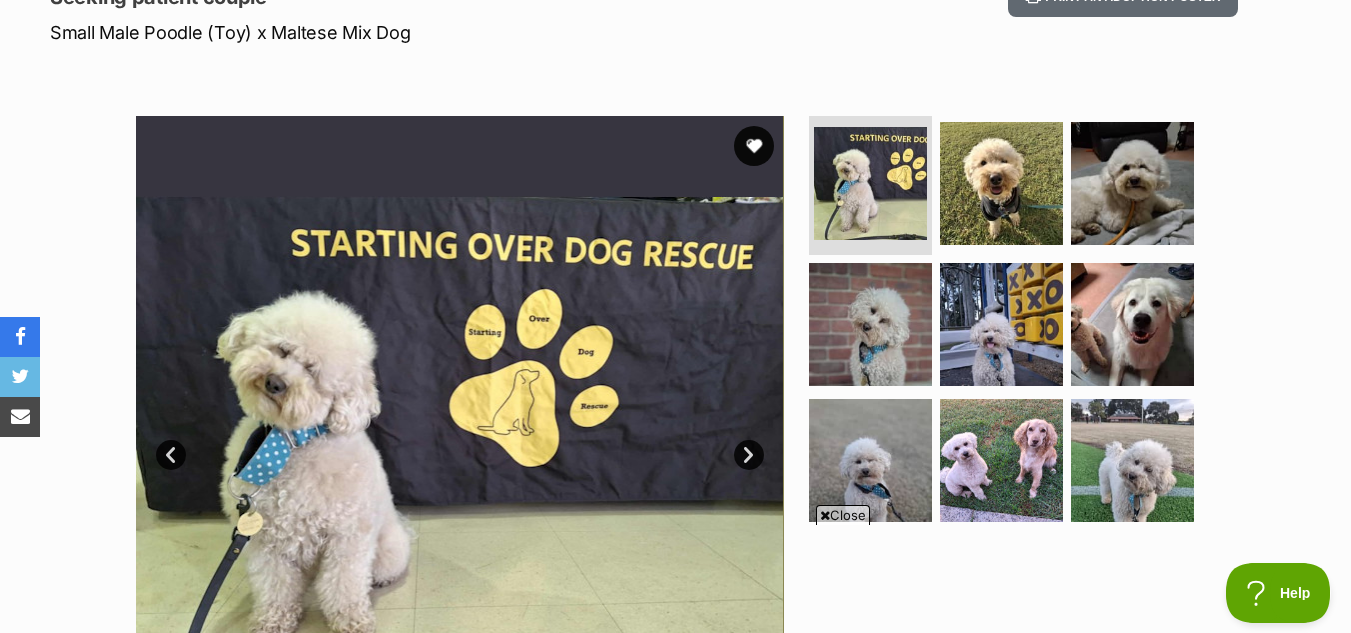 click on "Next" at bounding box center [749, 455] 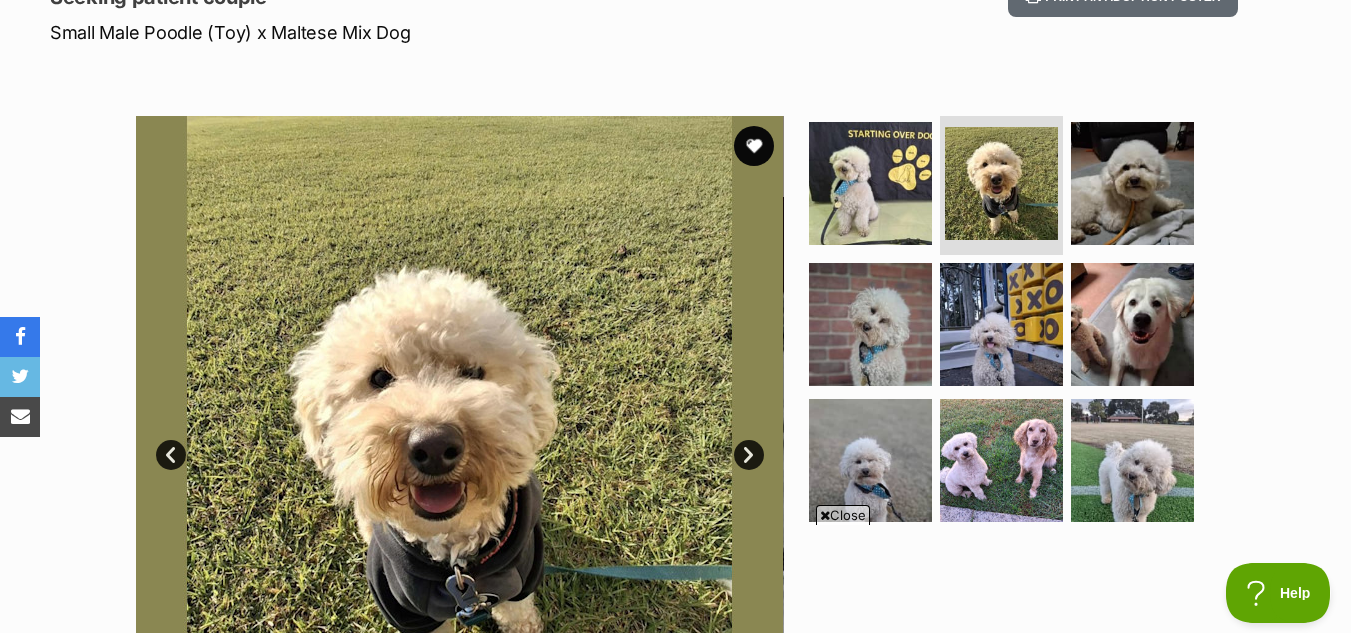 scroll, scrollTop: 0, scrollLeft: 0, axis: both 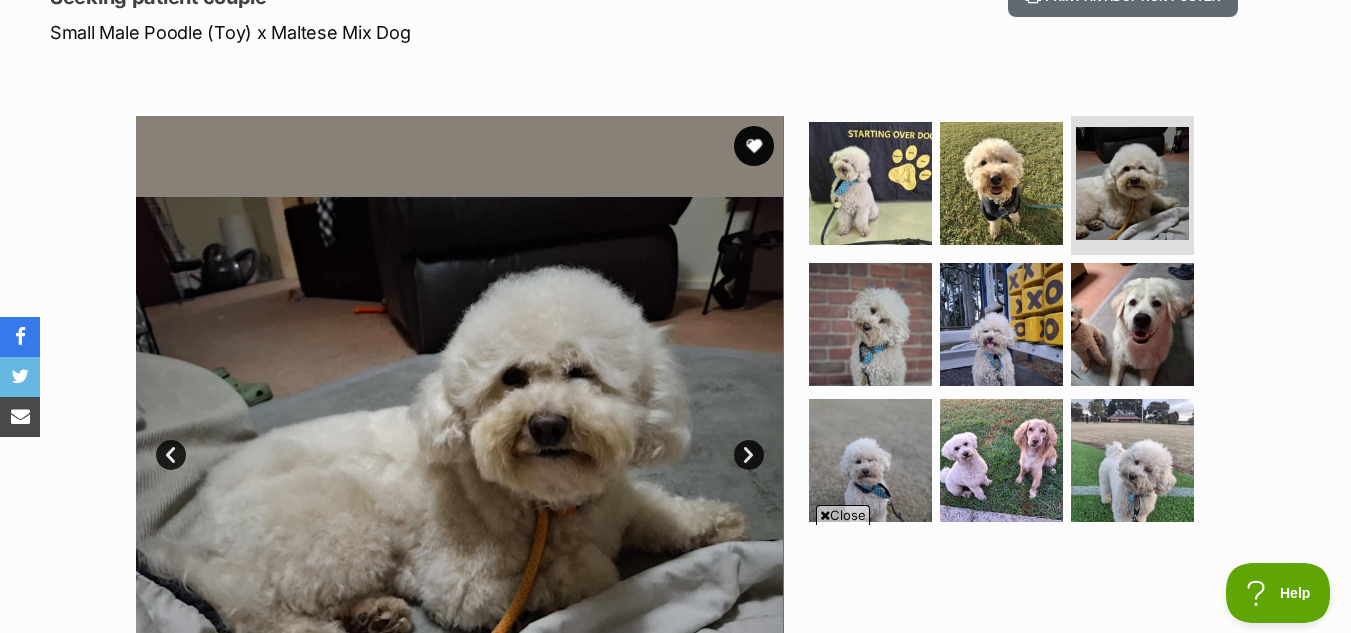 click on "Next" at bounding box center [749, 455] 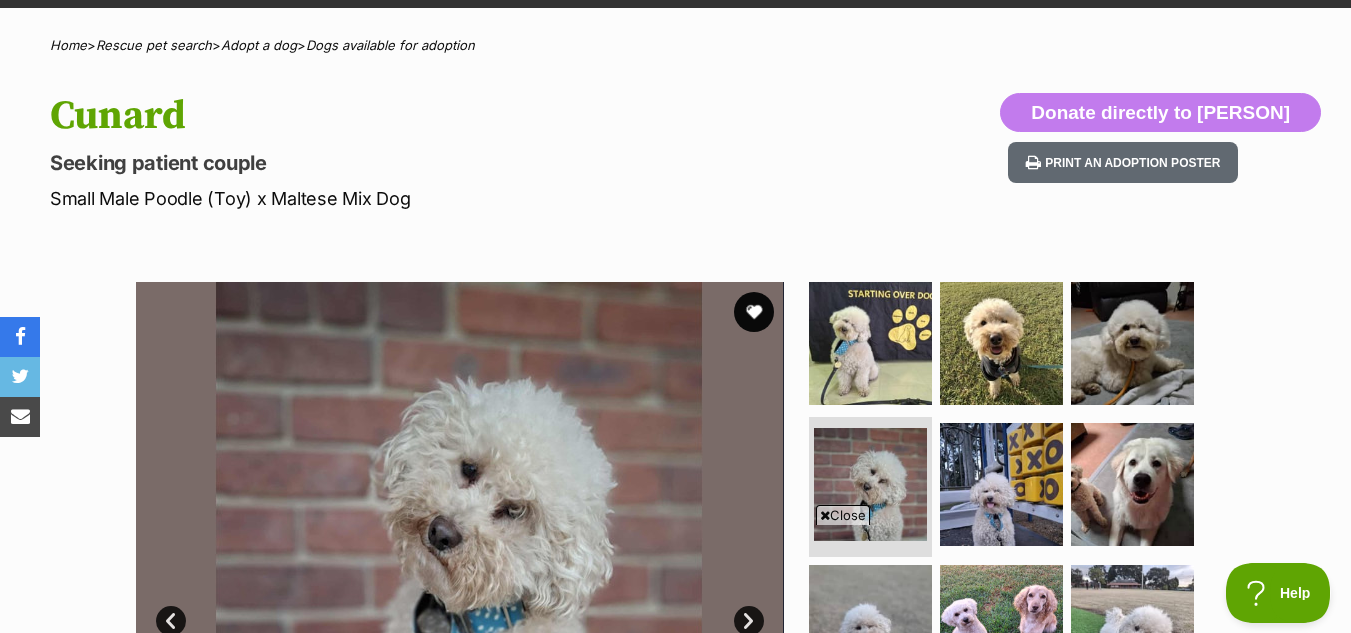 scroll, scrollTop: 0, scrollLeft: 0, axis: both 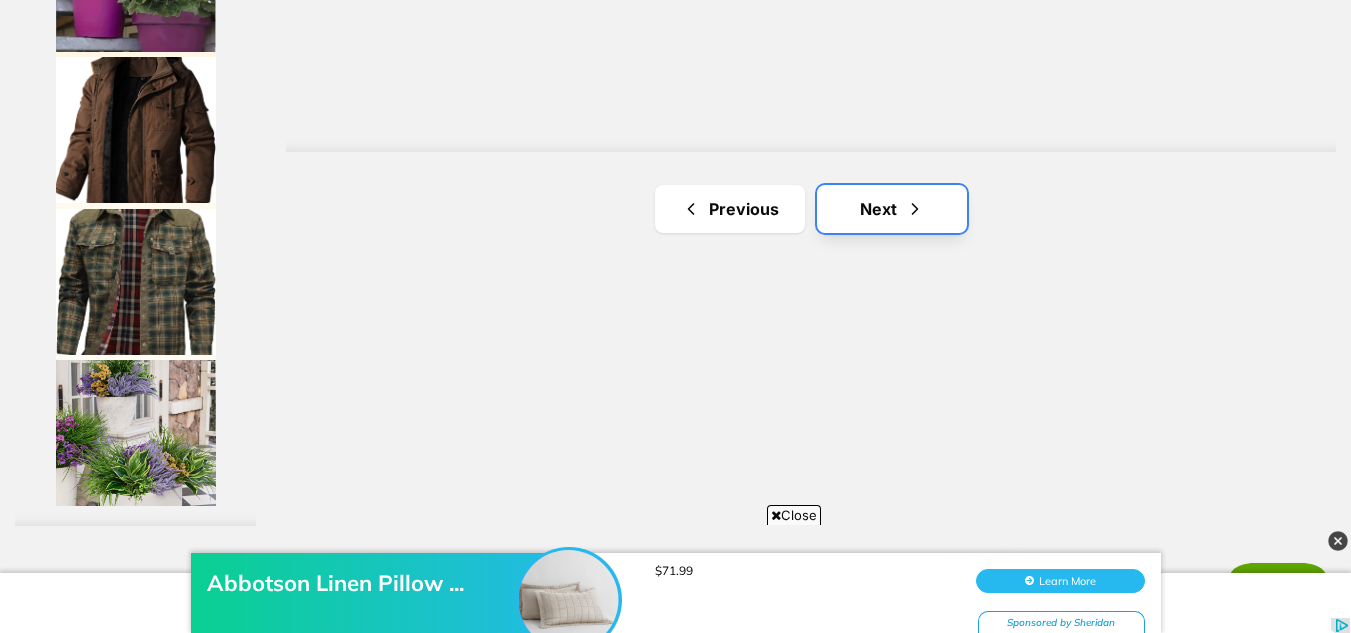 click on "Next" at bounding box center [892, 209] 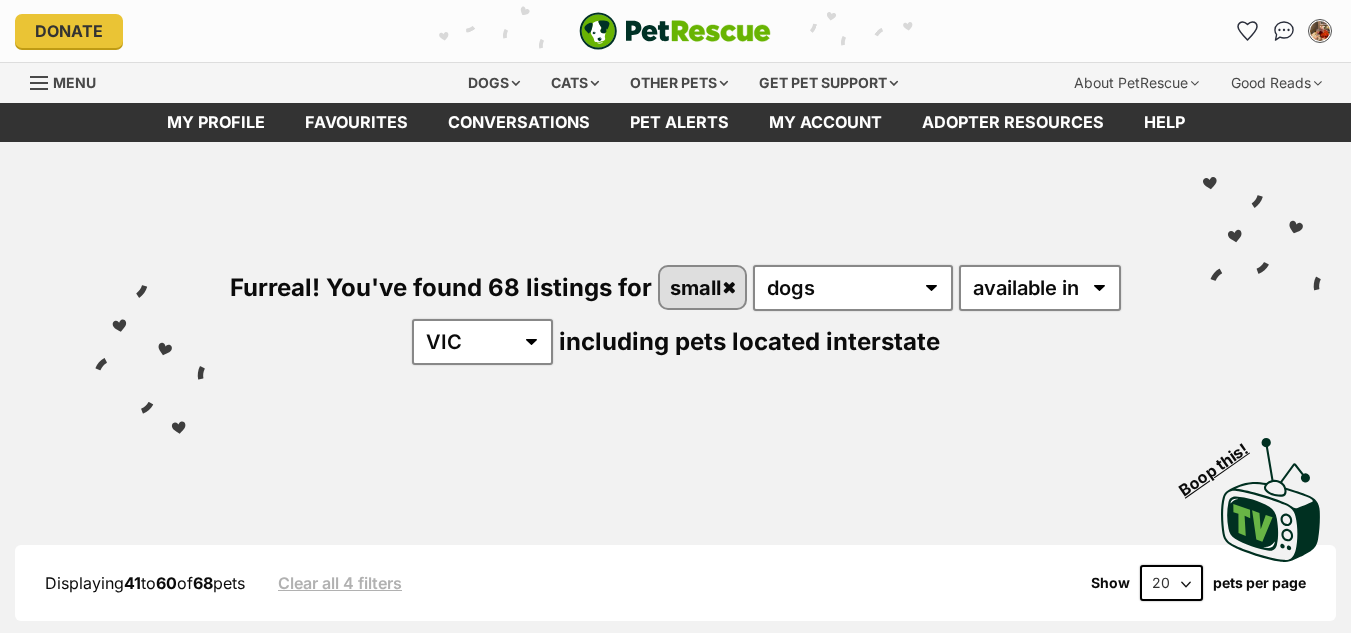 scroll, scrollTop: 400, scrollLeft: 0, axis: vertical 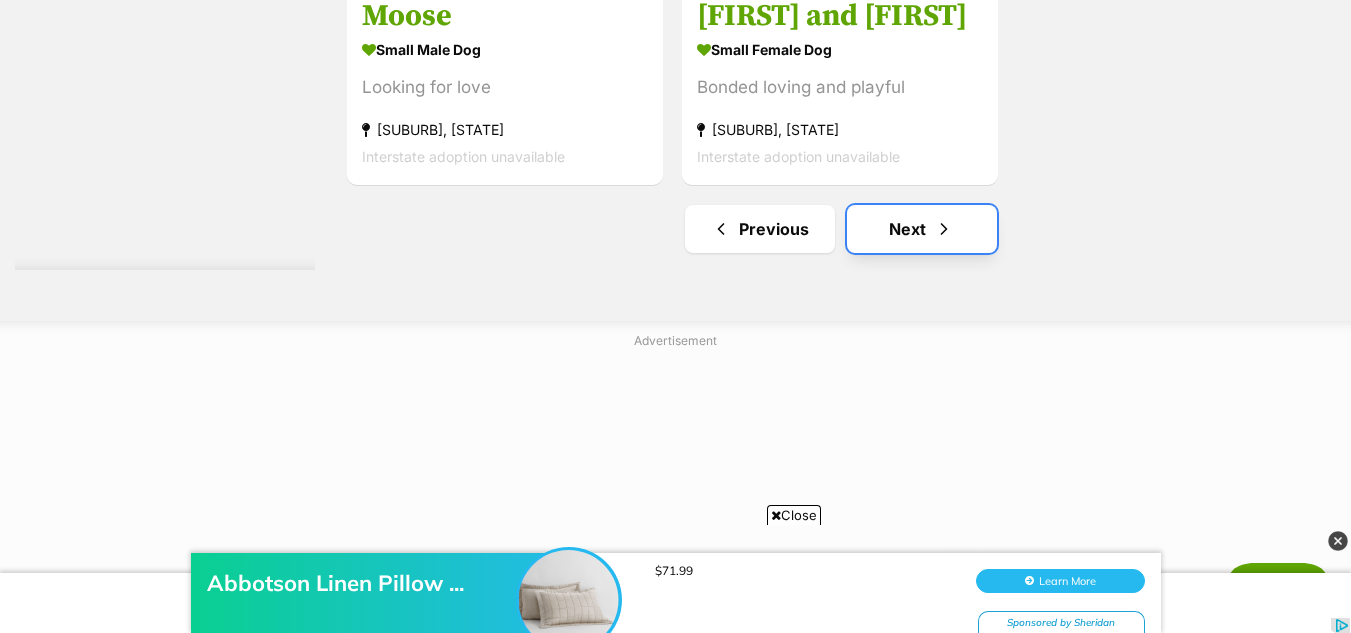click on "Next" at bounding box center [922, 229] 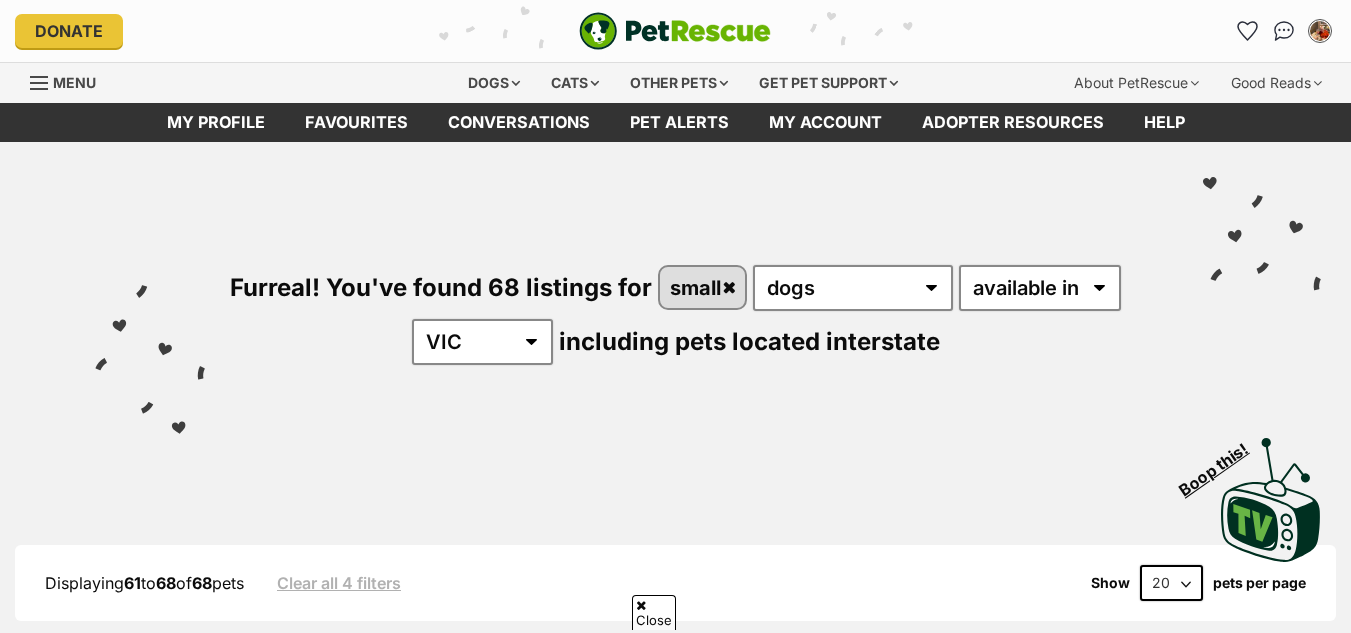 scroll, scrollTop: 300, scrollLeft: 0, axis: vertical 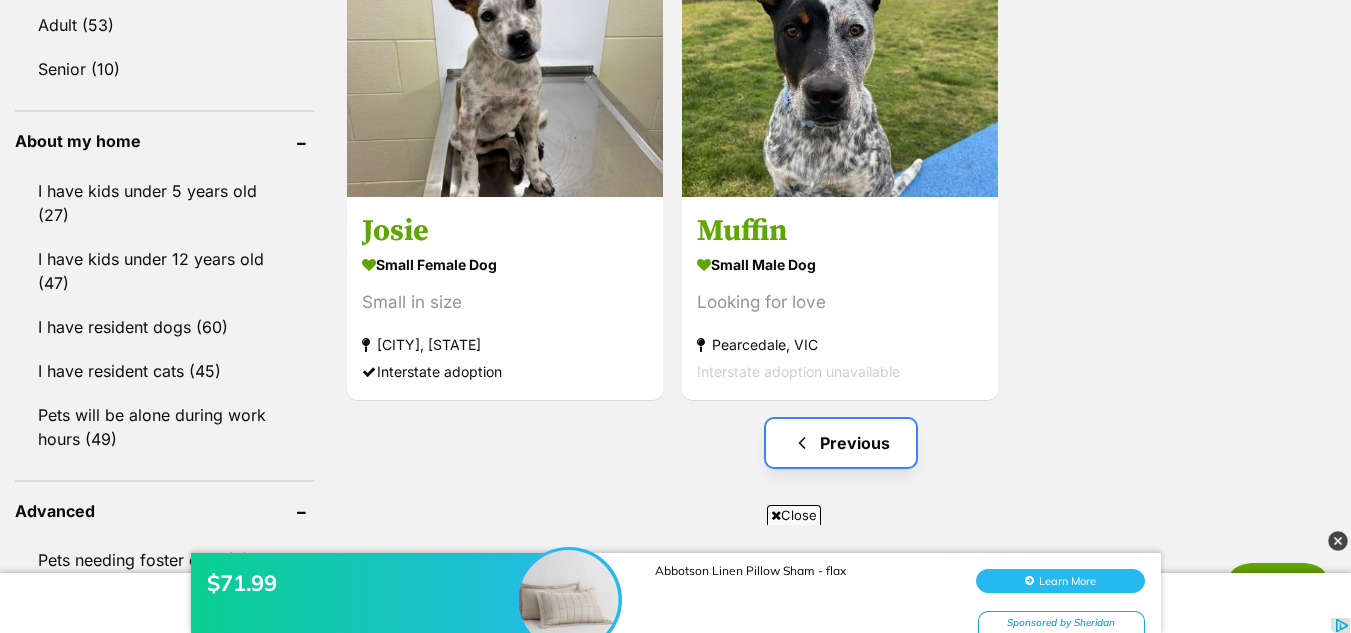 click on "Previous" at bounding box center (841, 443) 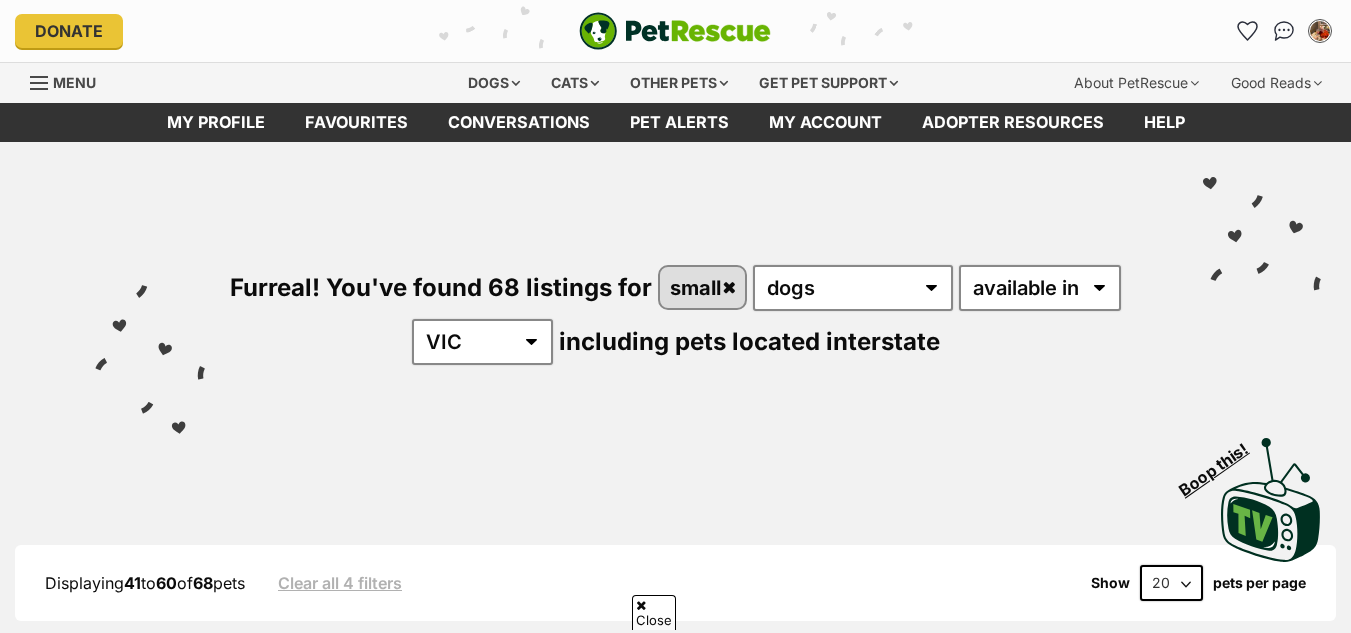 scroll, scrollTop: 400, scrollLeft: 0, axis: vertical 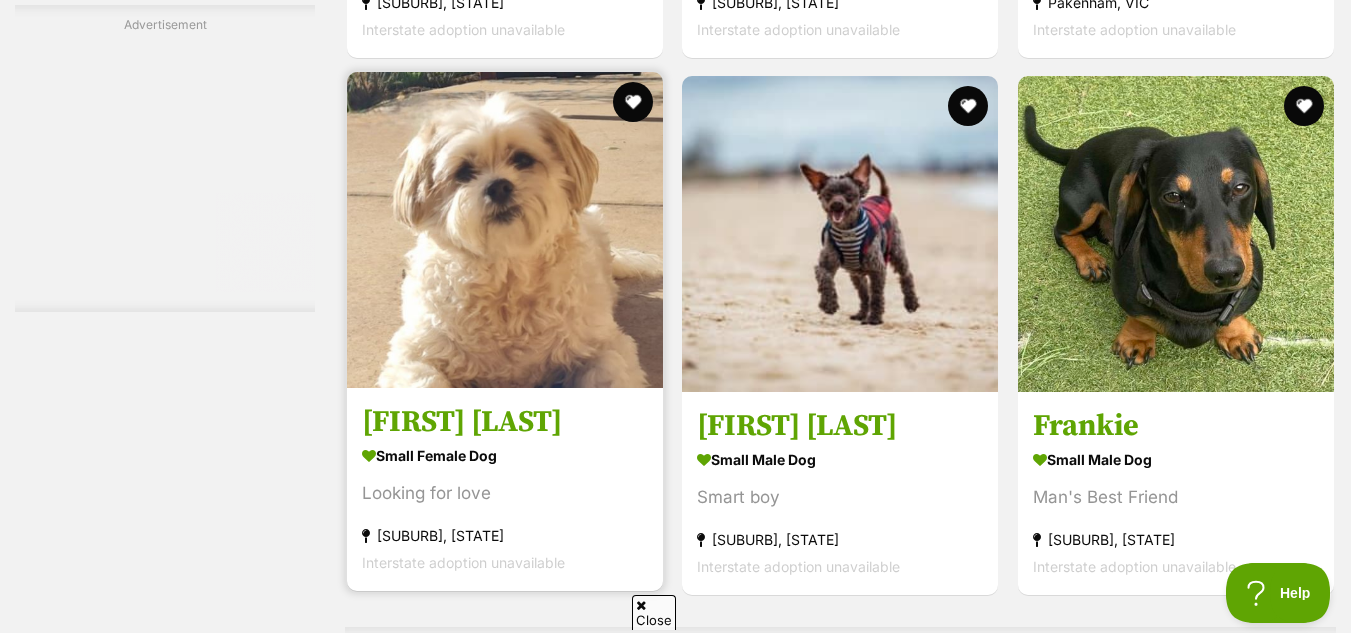 click at bounding box center (505, 230) 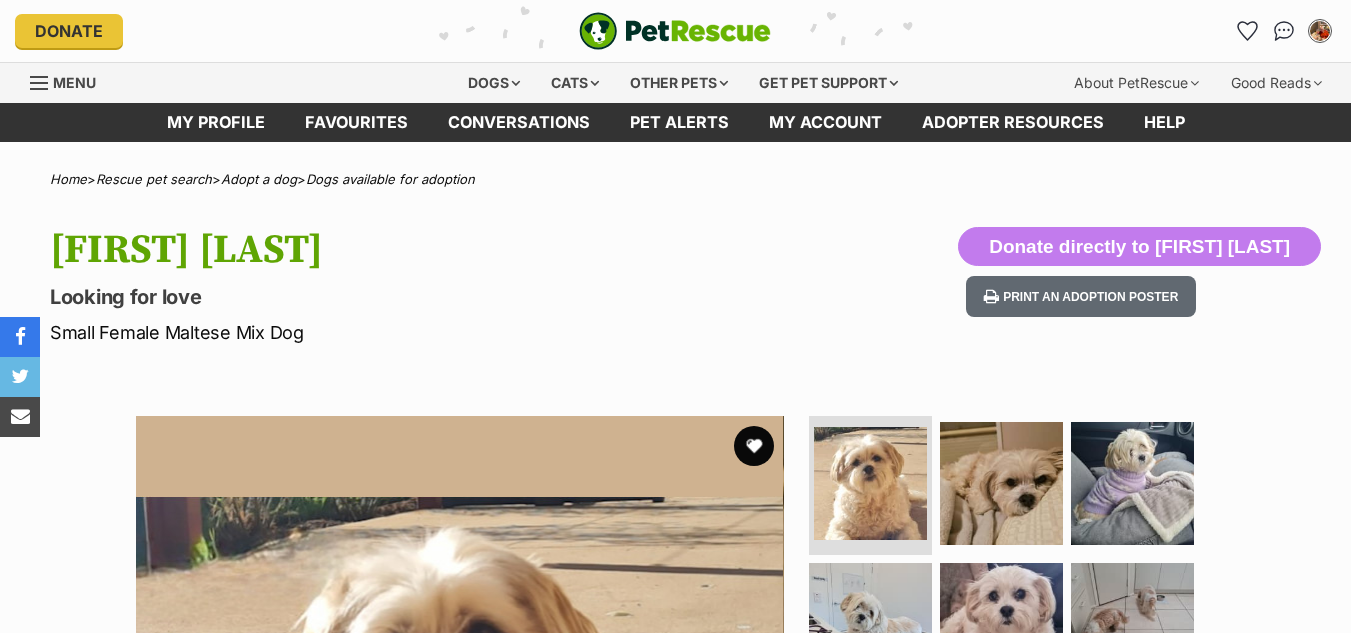 scroll, scrollTop: 0, scrollLeft: 0, axis: both 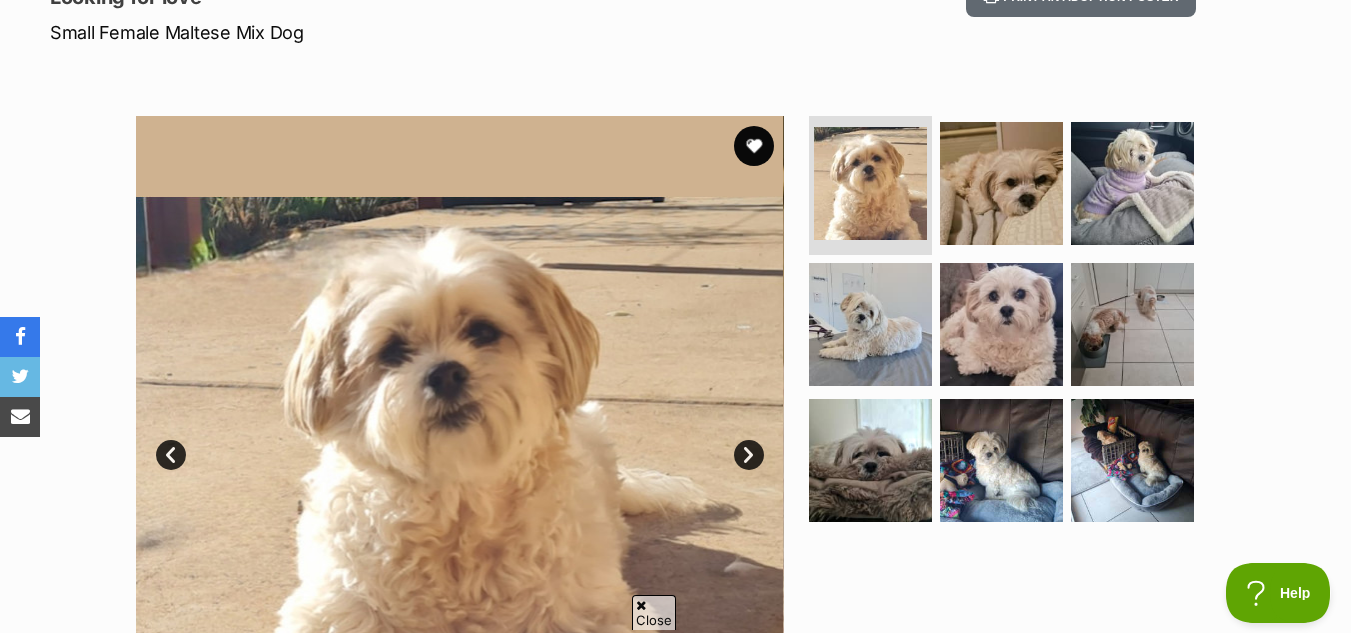click on "Next" at bounding box center [749, 455] 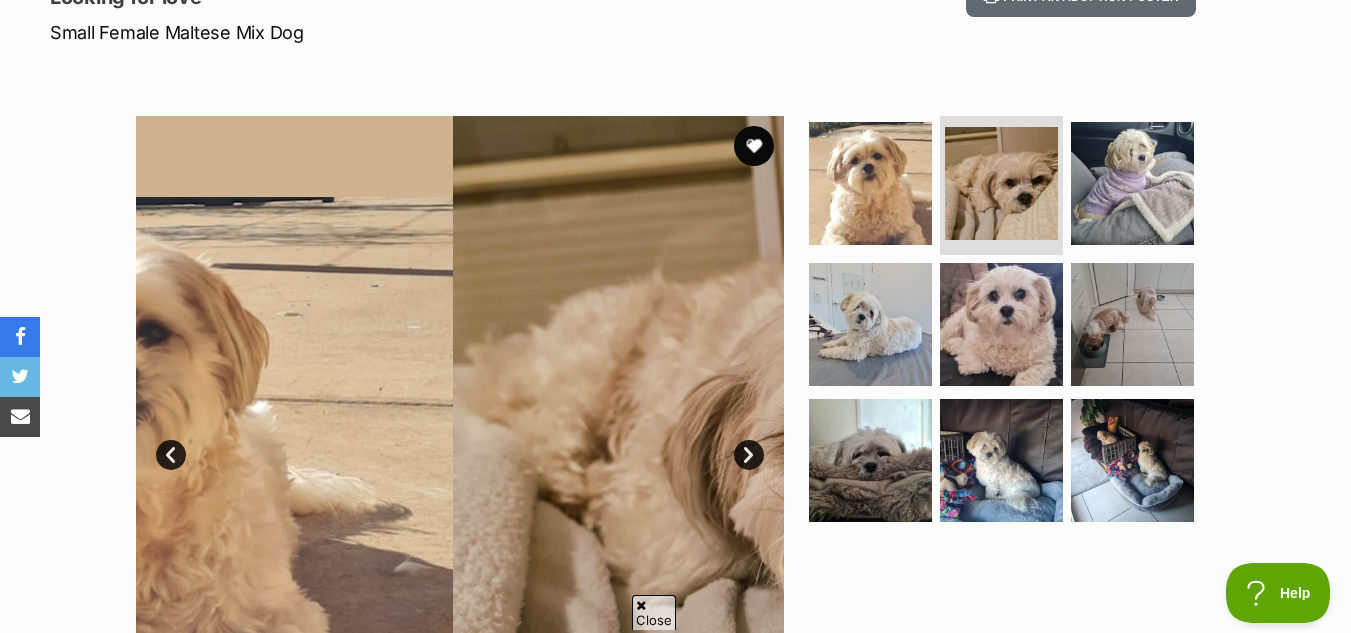 scroll, scrollTop: 0, scrollLeft: 0, axis: both 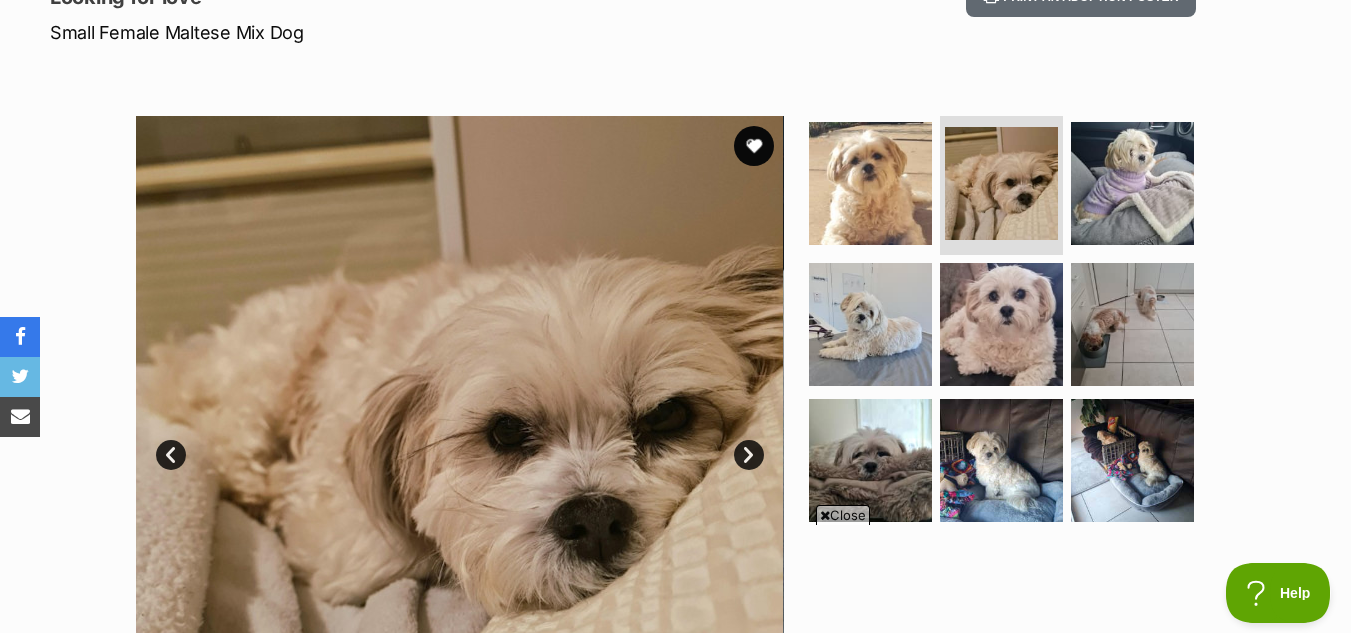 click on "Next" at bounding box center (749, 455) 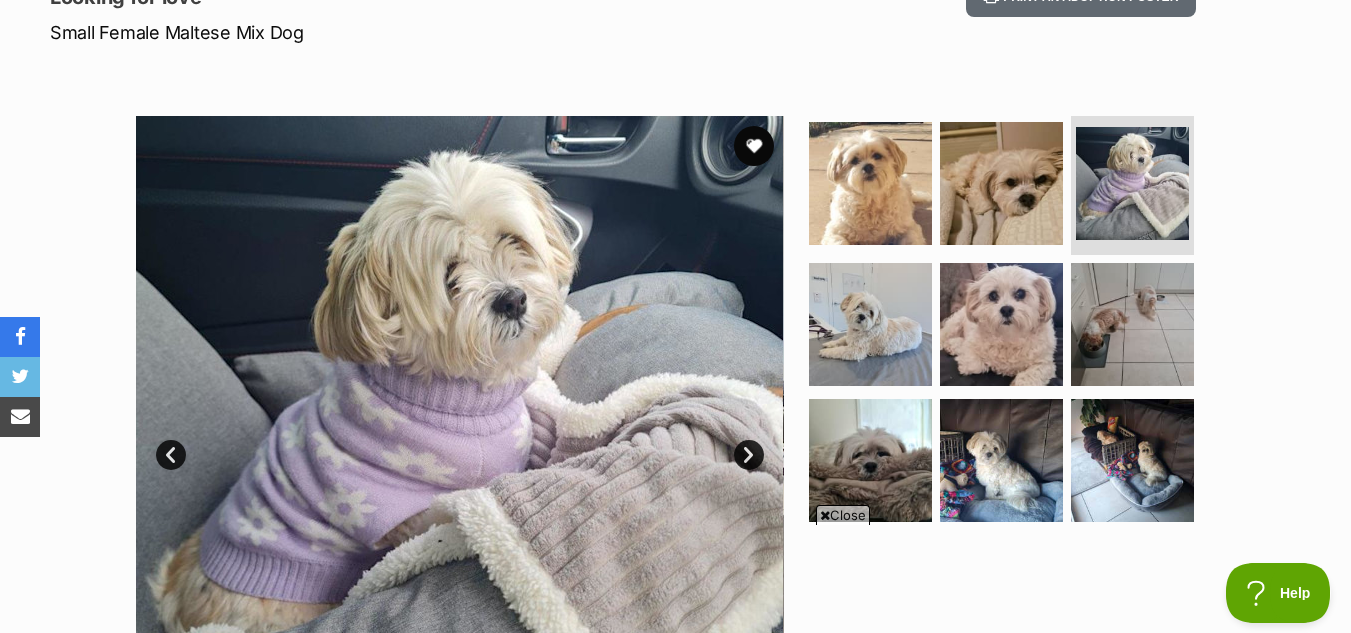 click on "Next" at bounding box center [749, 455] 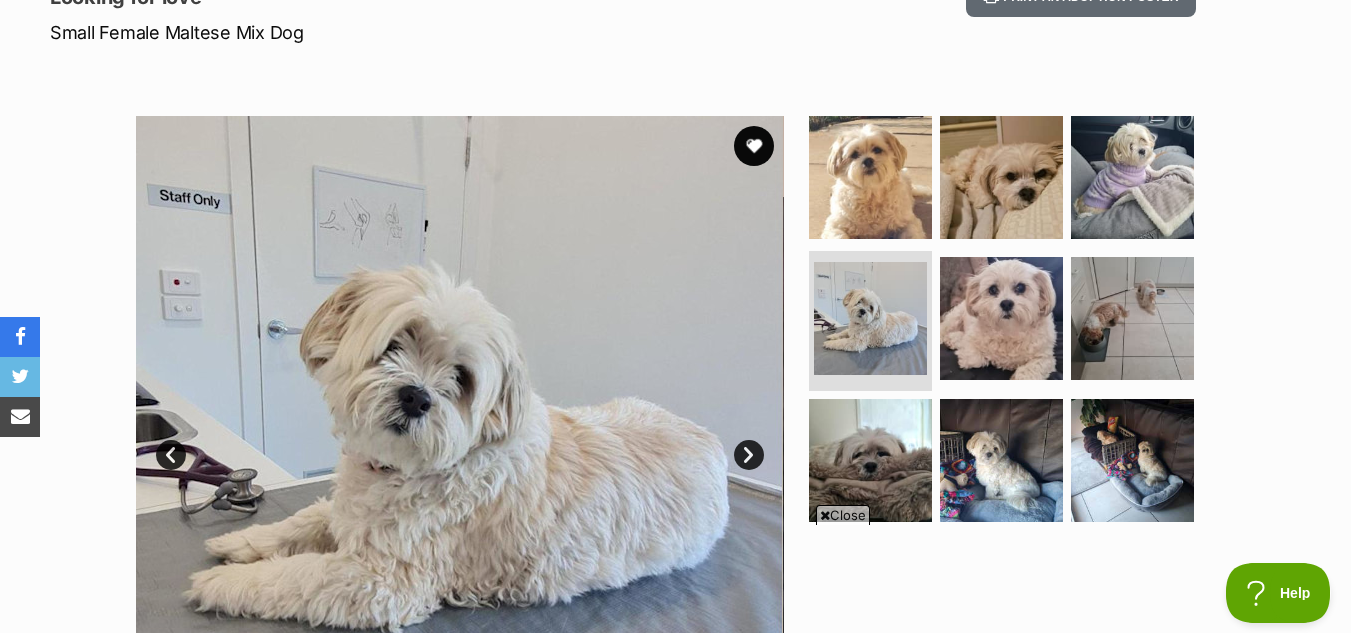 click on "Next" at bounding box center (749, 455) 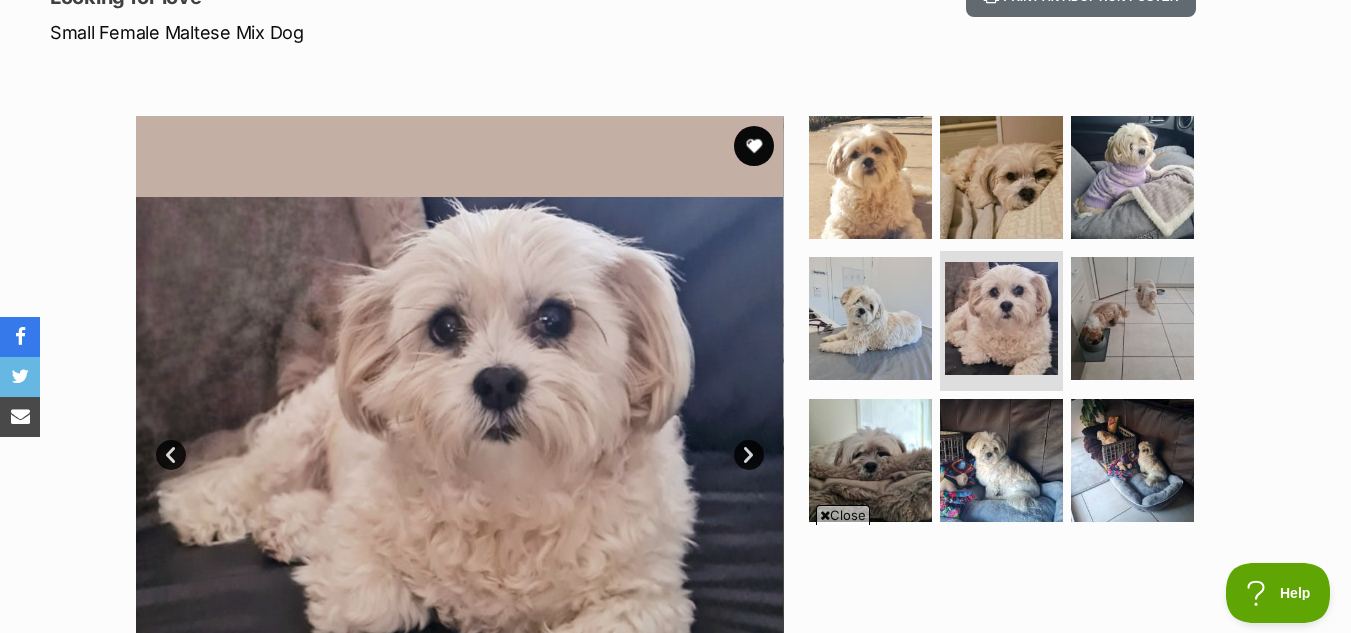 click on "Next" at bounding box center [749, 455] 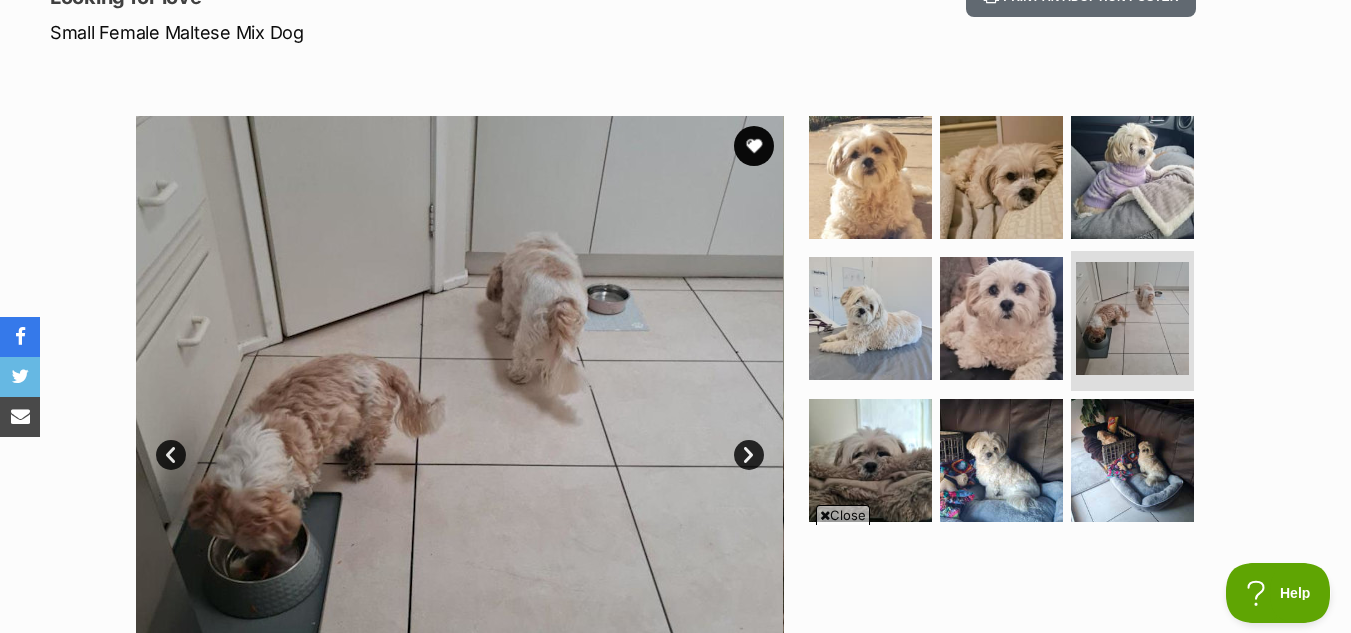 click on "Next" at bounding box center [749, 455] 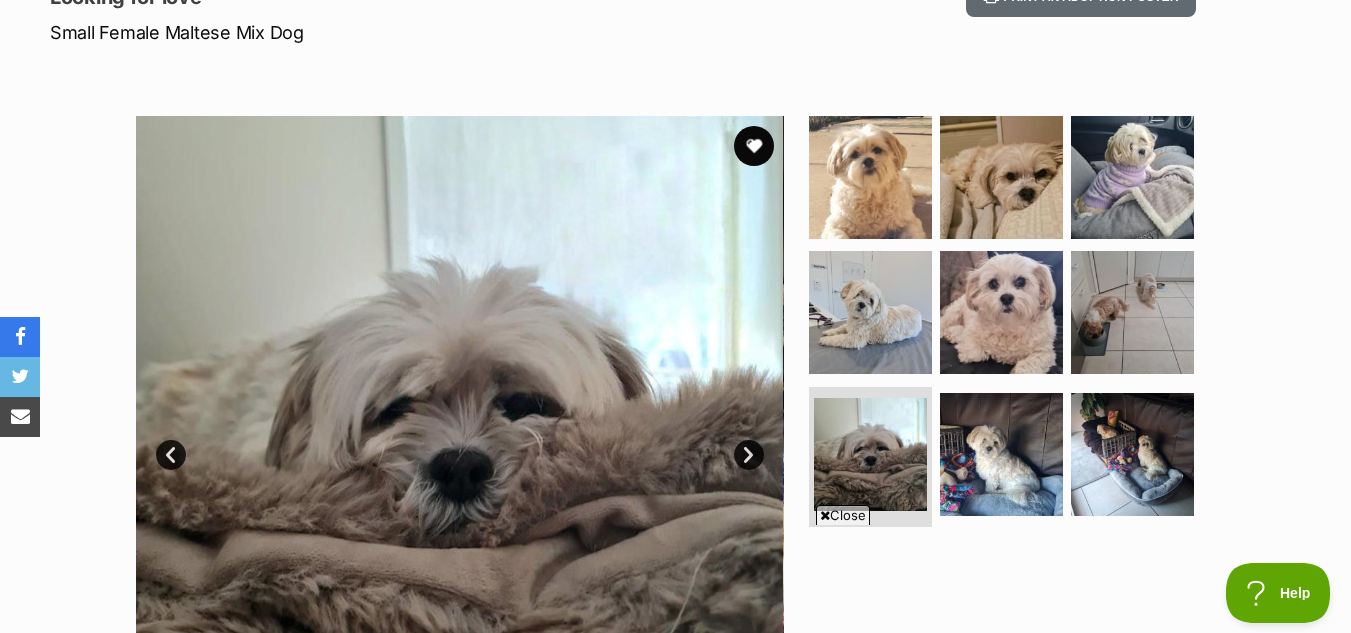 click on "Next" at bounding box center [749, 455] 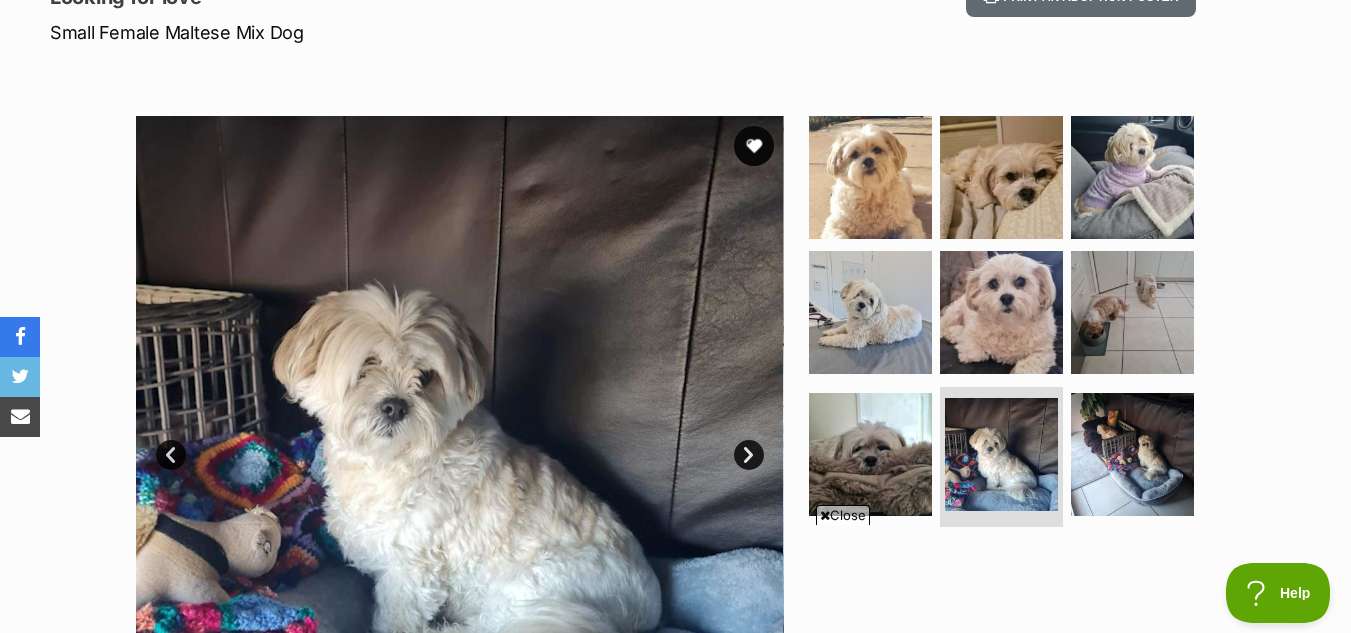 click on "Next" at bounding box center [749, 455] 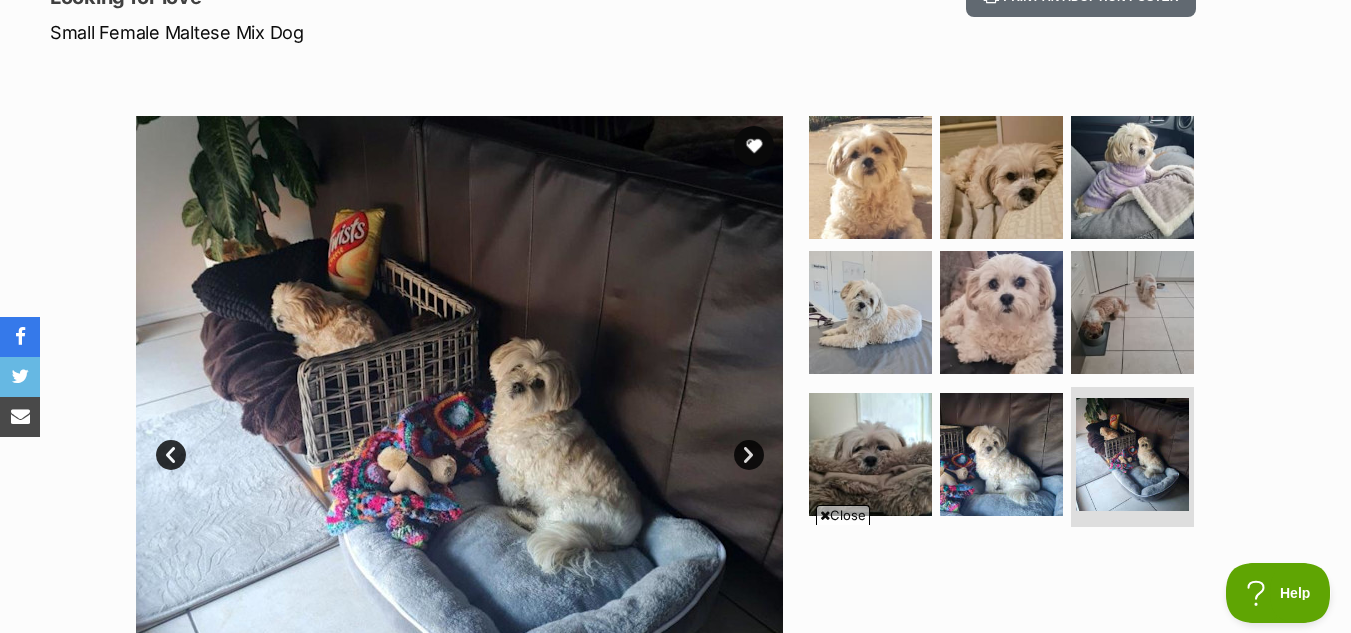 scroll, scrollTop: 400, scrollLeft: 0, axis: vertical 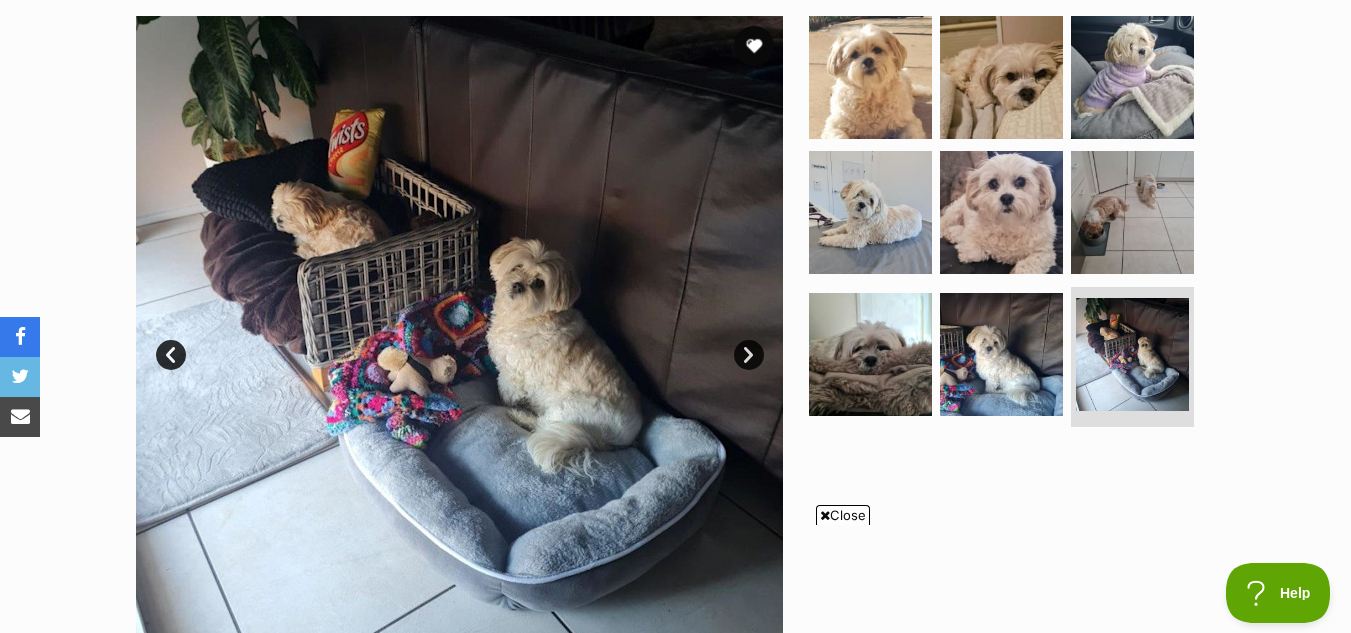 click on "Next" at bounding box center (749, 355) 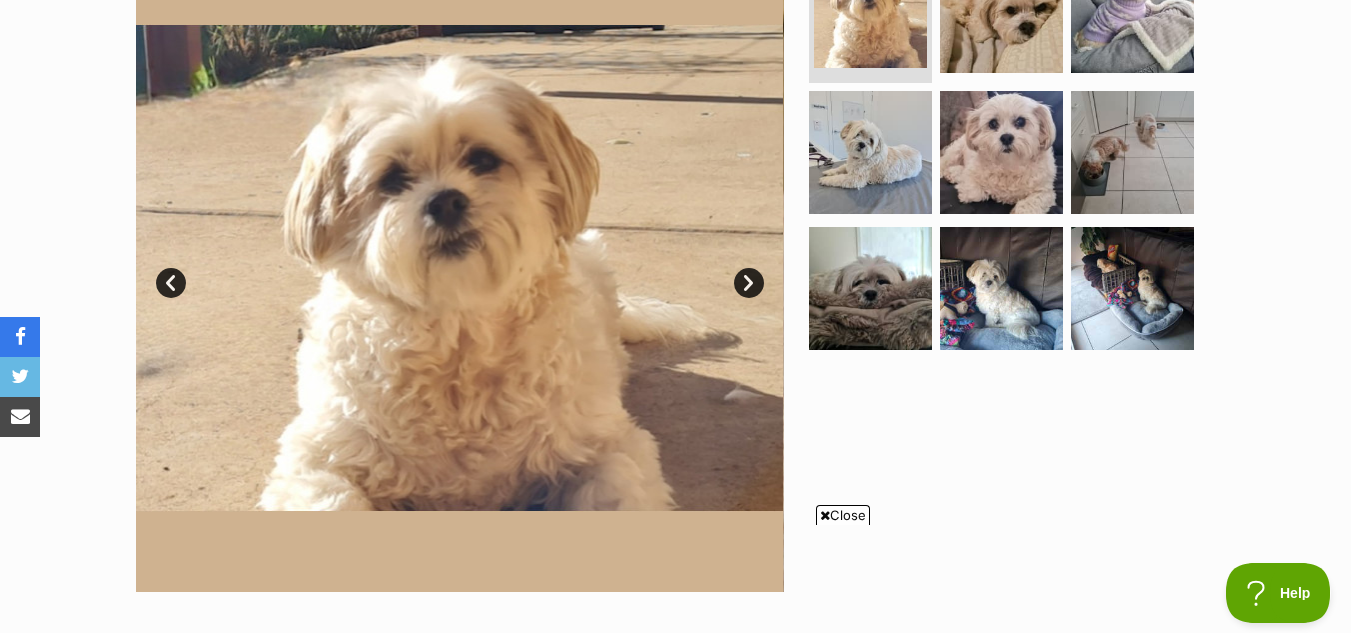 scroll, scrollTop: 400, scrollLeft: 0, axis: vertical 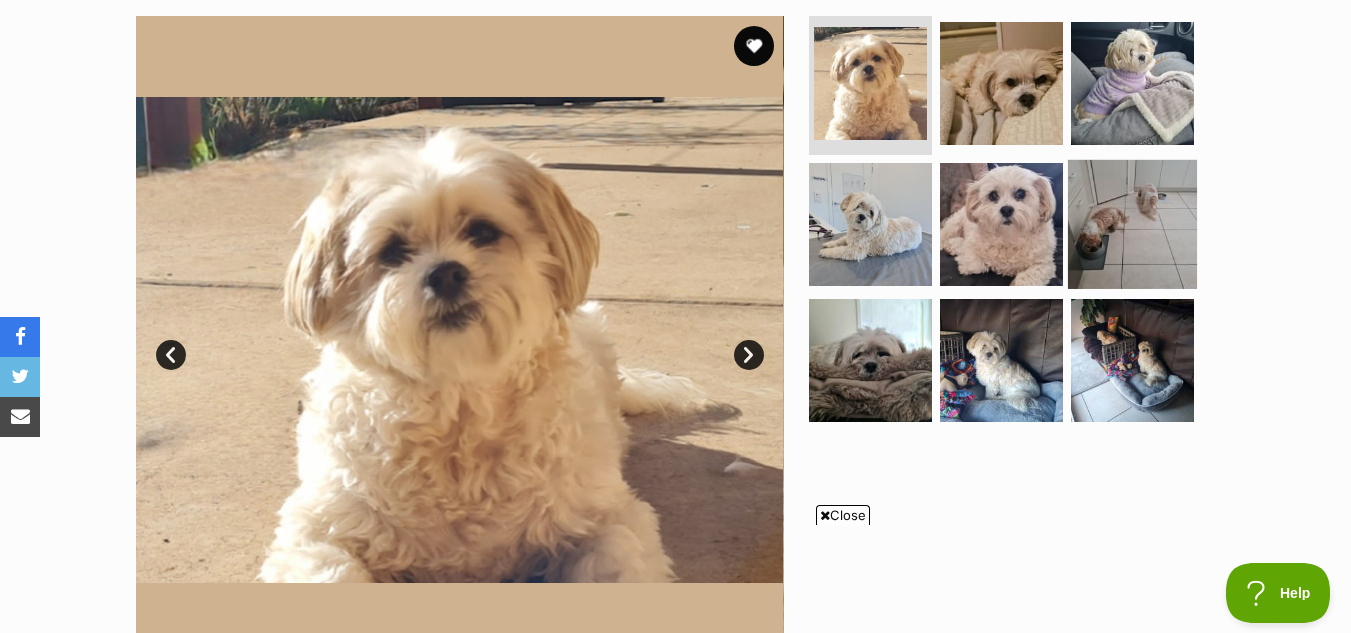 click at bounding box center (1132, 224) 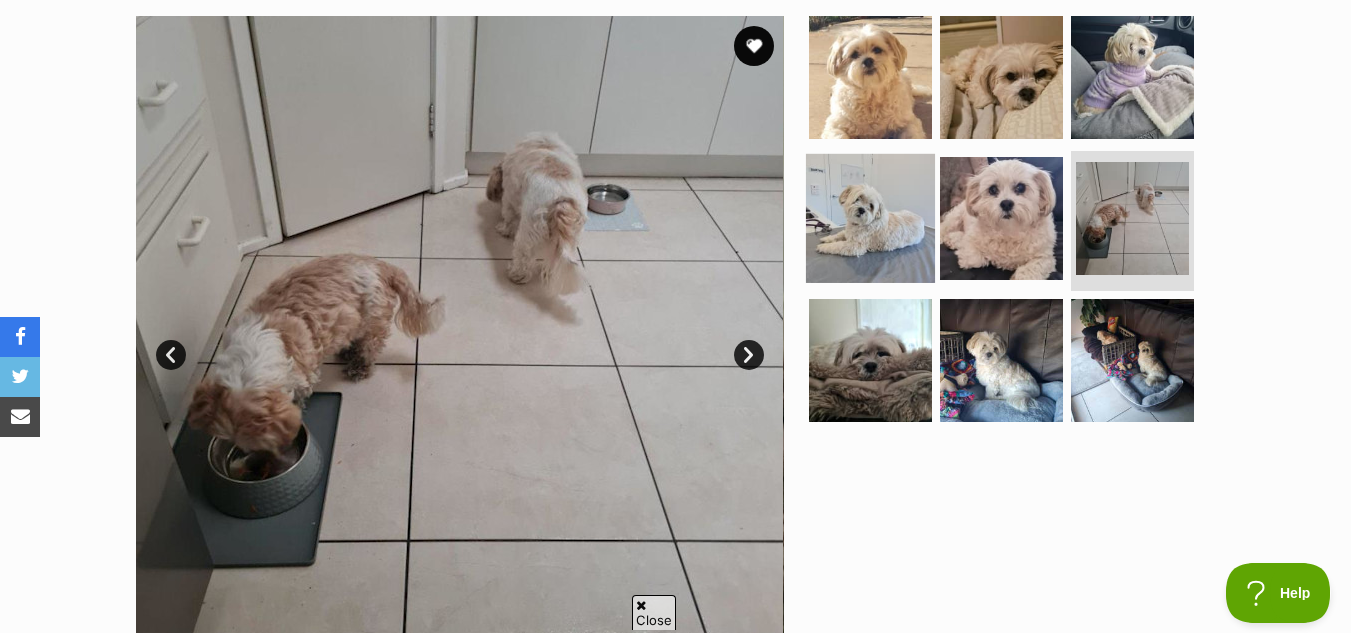 click at bounding box center (870, 218) 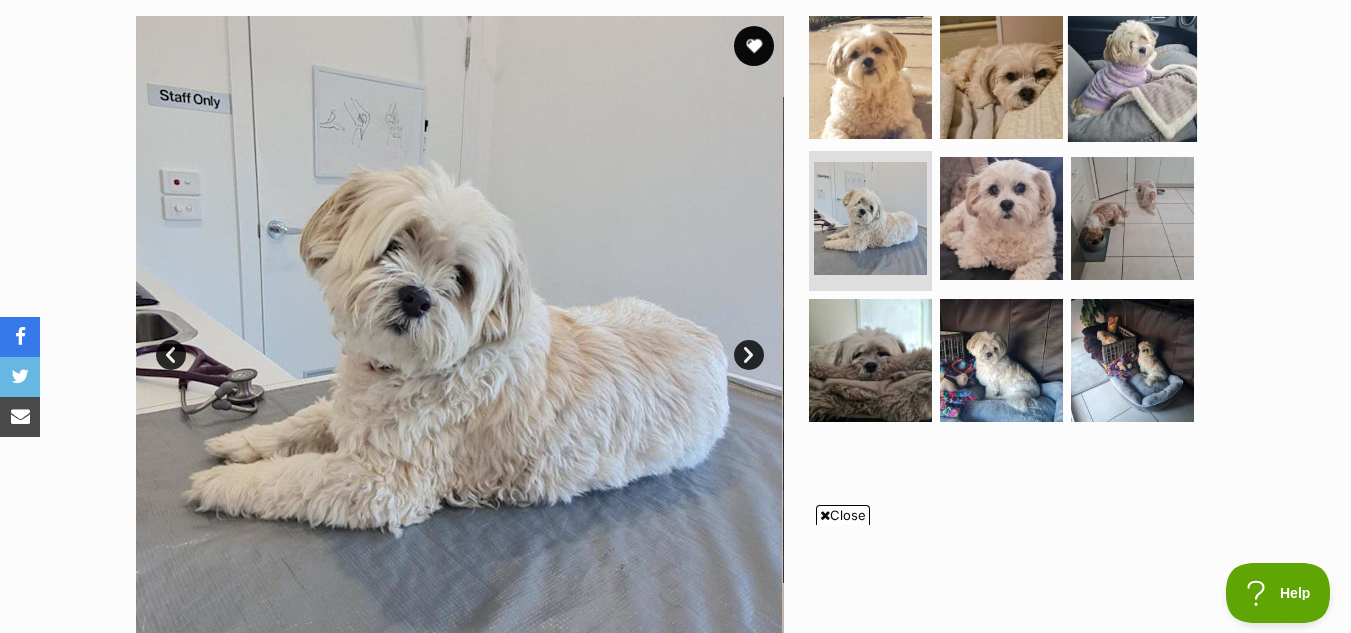 click at bounding box center [1132, 76] 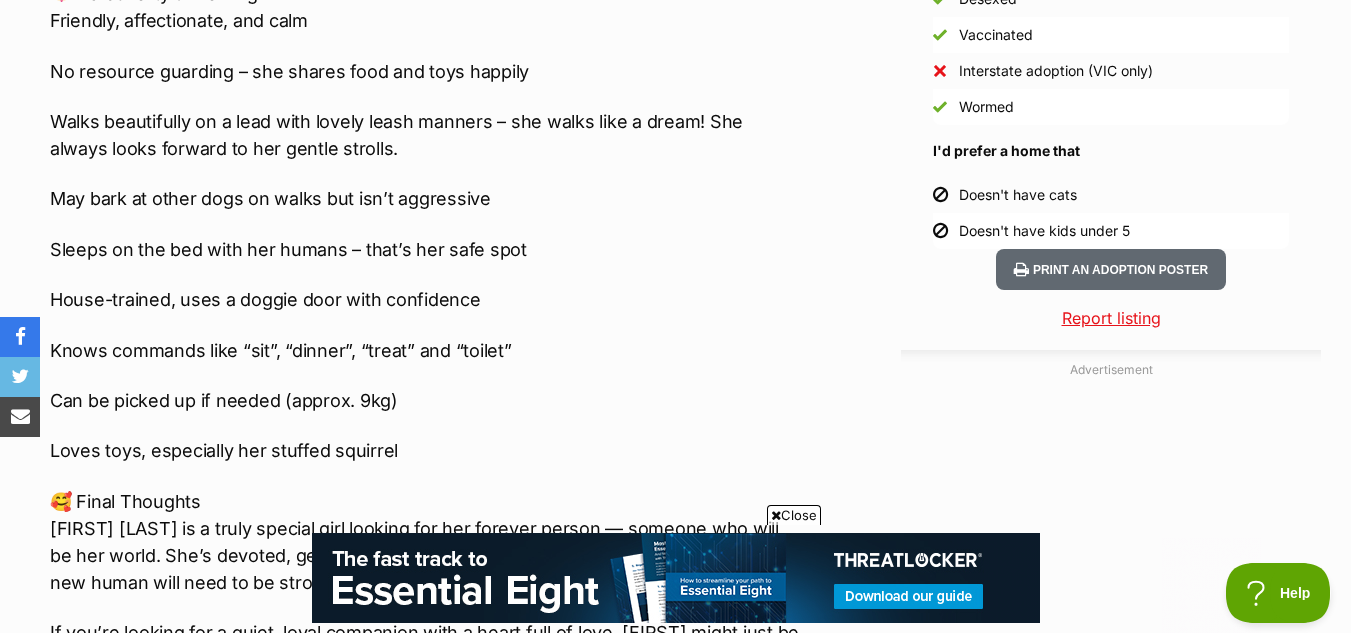 scroll, scrollTop: 1900, scrollLeft: 0, axis: vertical 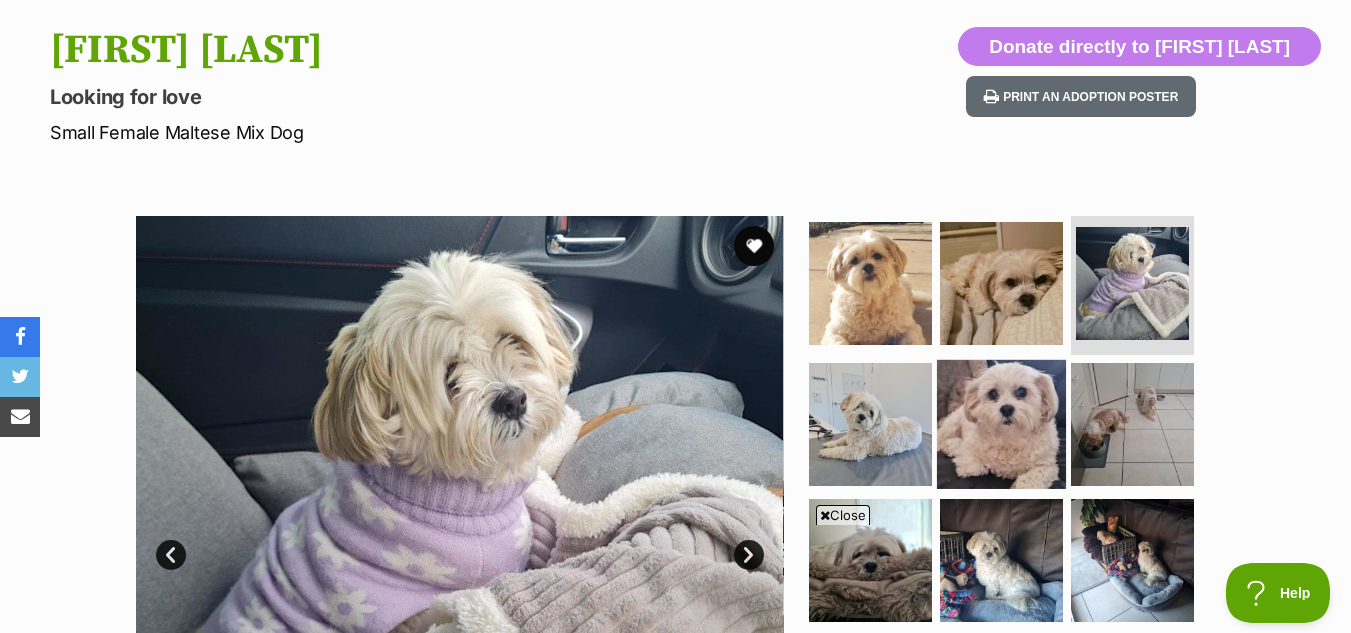 click at bounding box center [1001, 424] 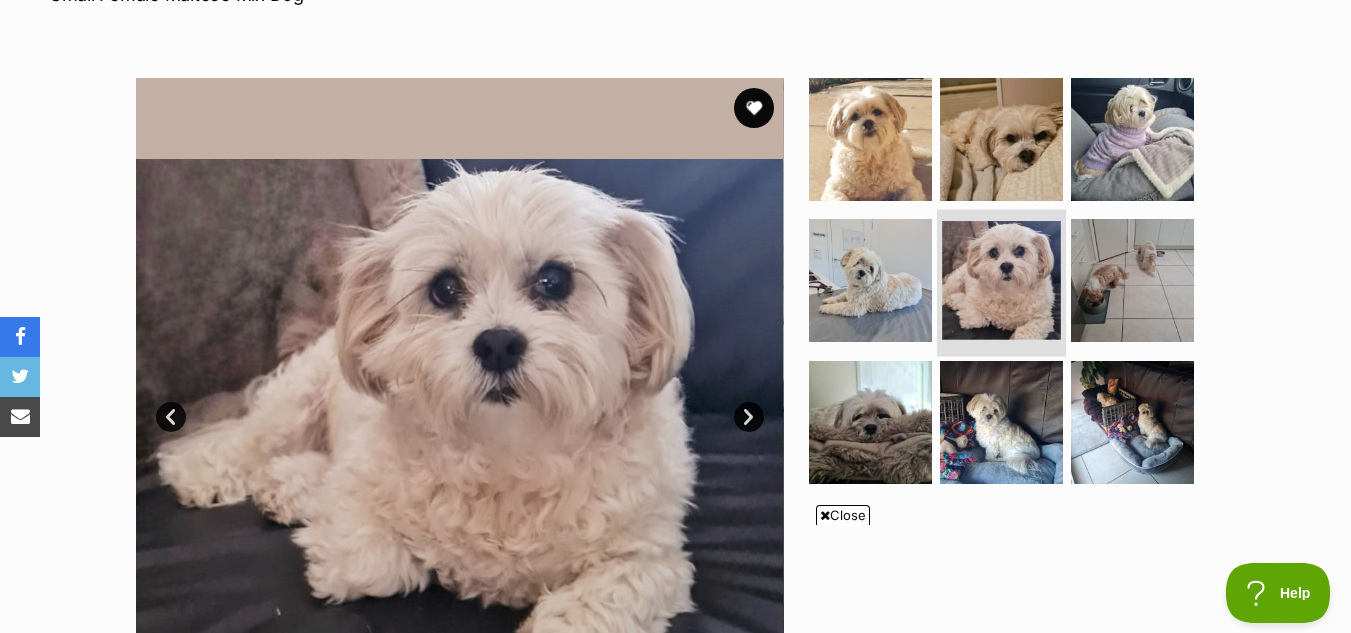 scroll, scrollTop: 400, scrollLeft: 0, axis: vertical 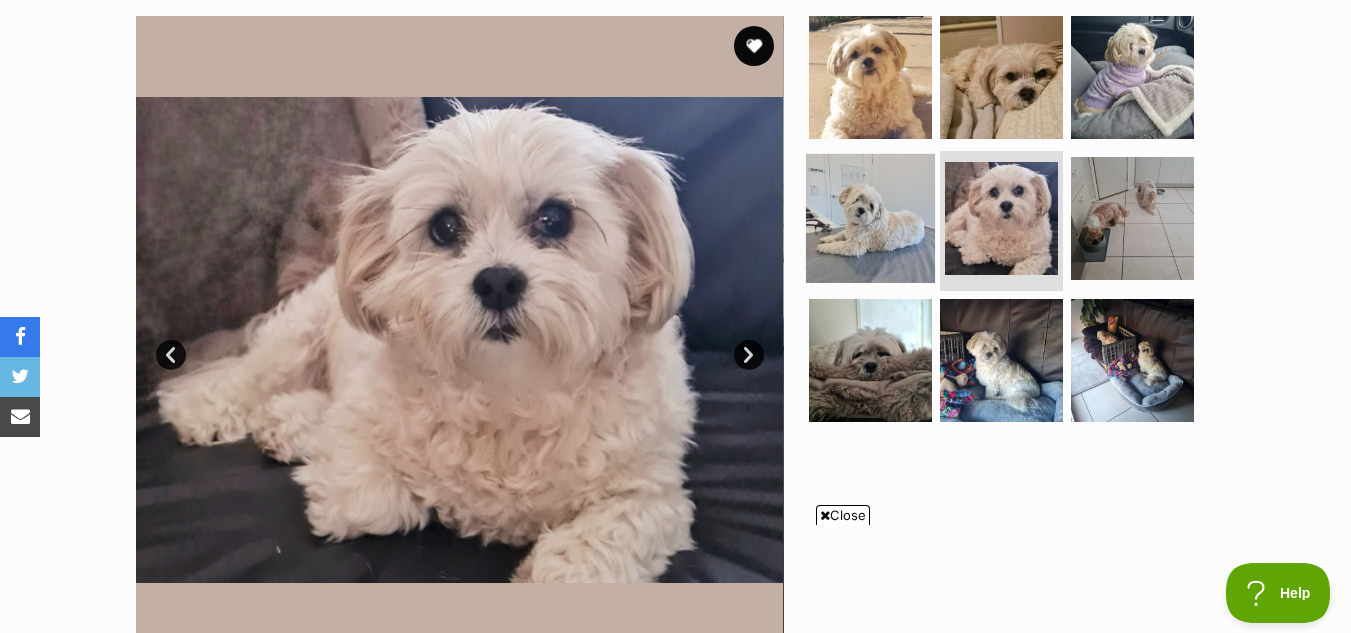 click at bounding box center (870, 218) 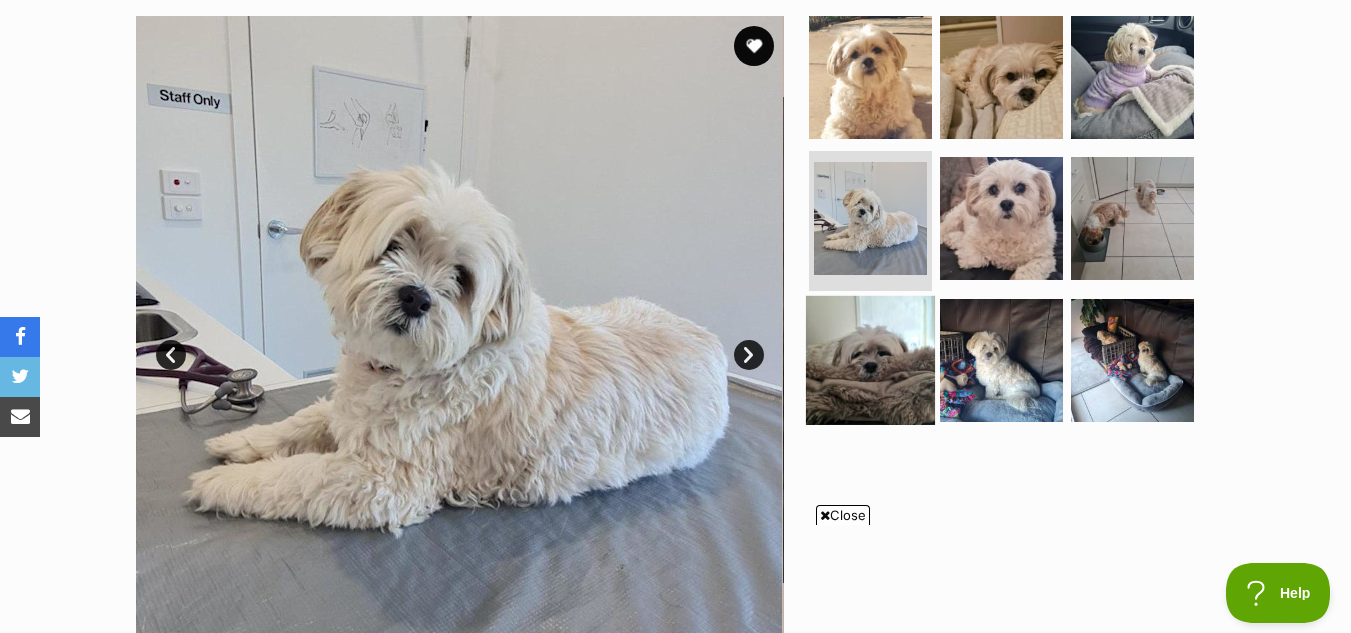 click at bounding box center [870, 360] 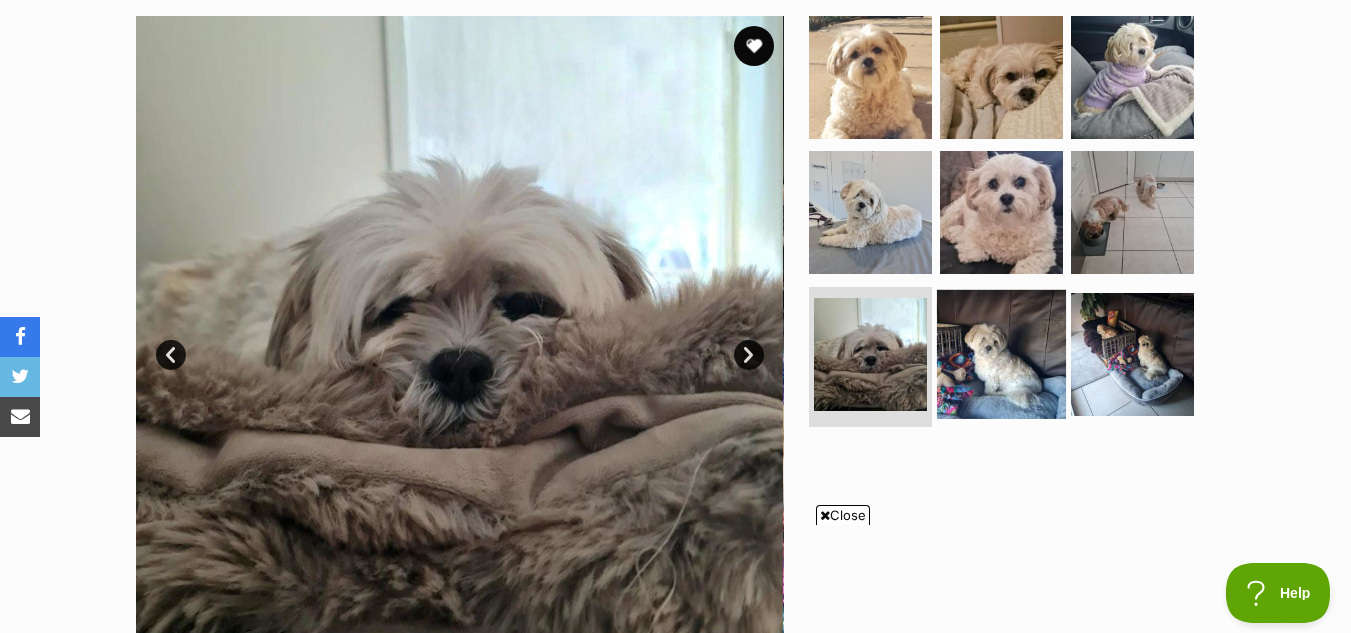 click at bounding box center [1001, 354] 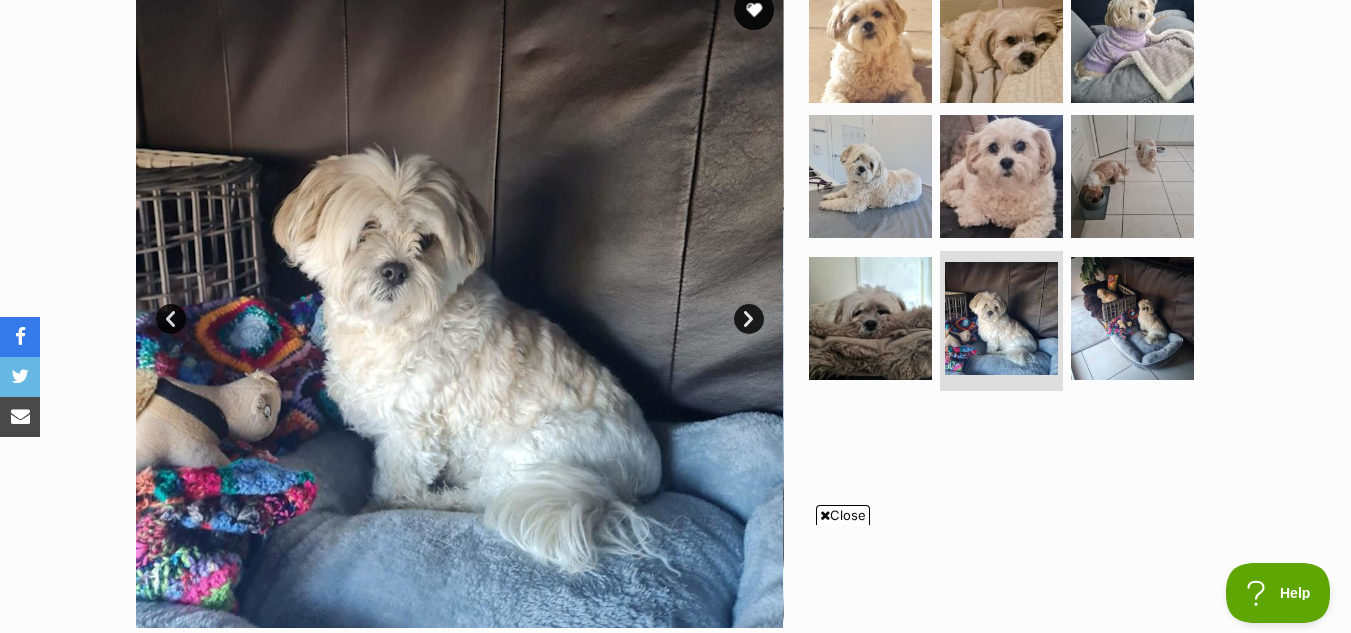 scroll, scrollTop: 400, scrollLeft: 0, axis: vertical 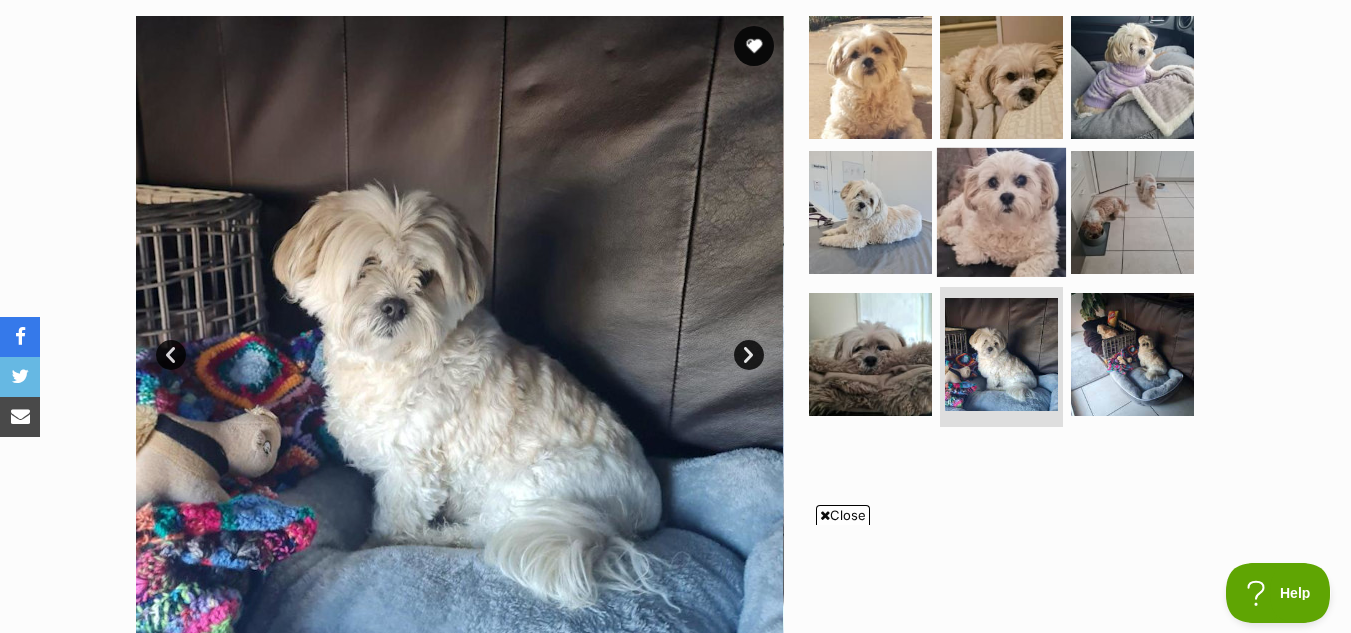 click at bounding box center (1001, 212) 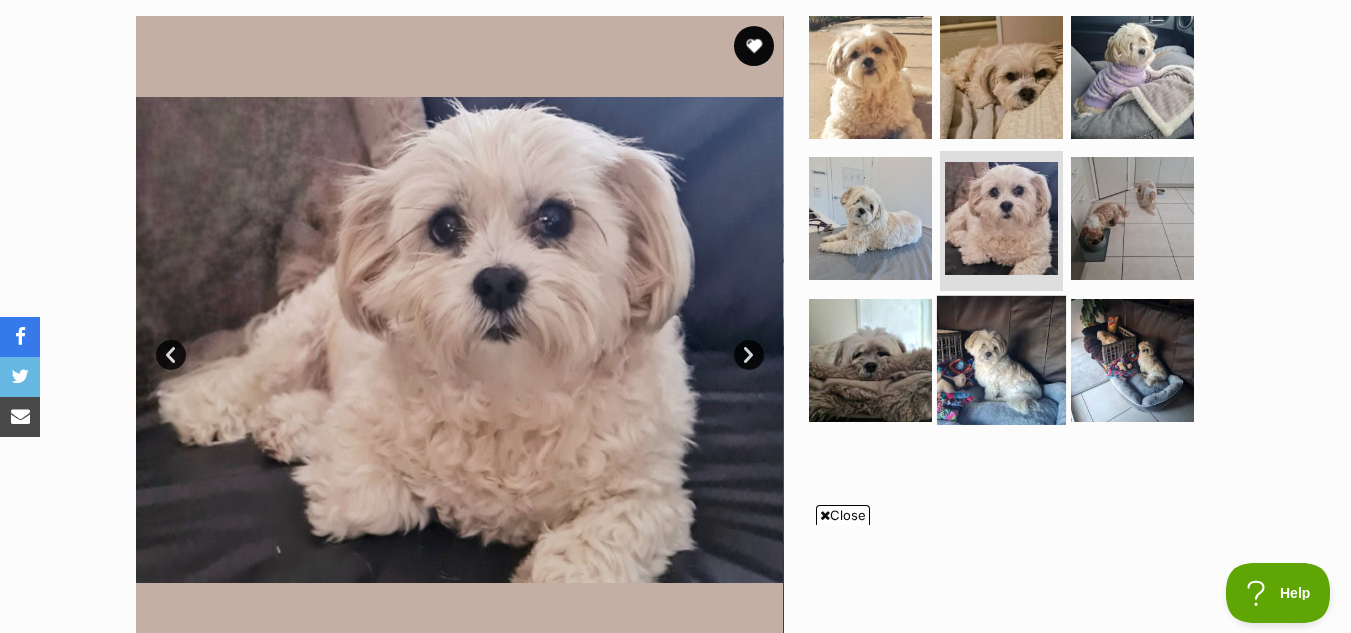 click at bounding box center [1001, 360] 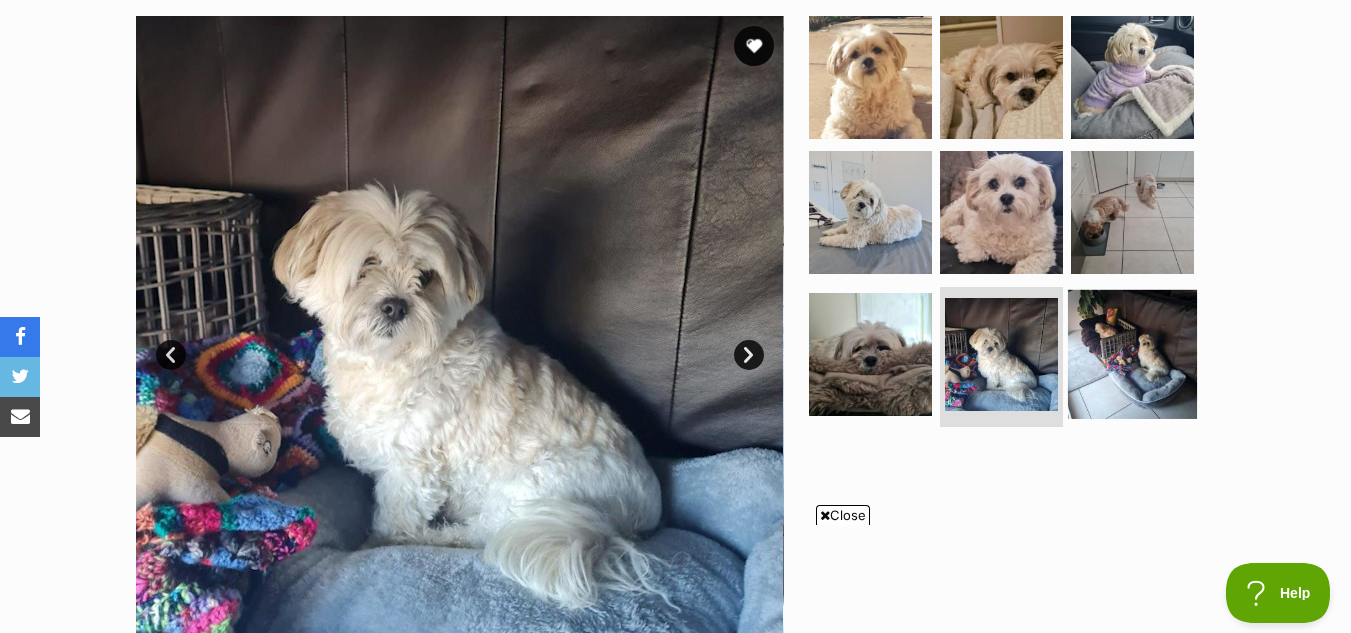 click at bounding box center (1132, 354) 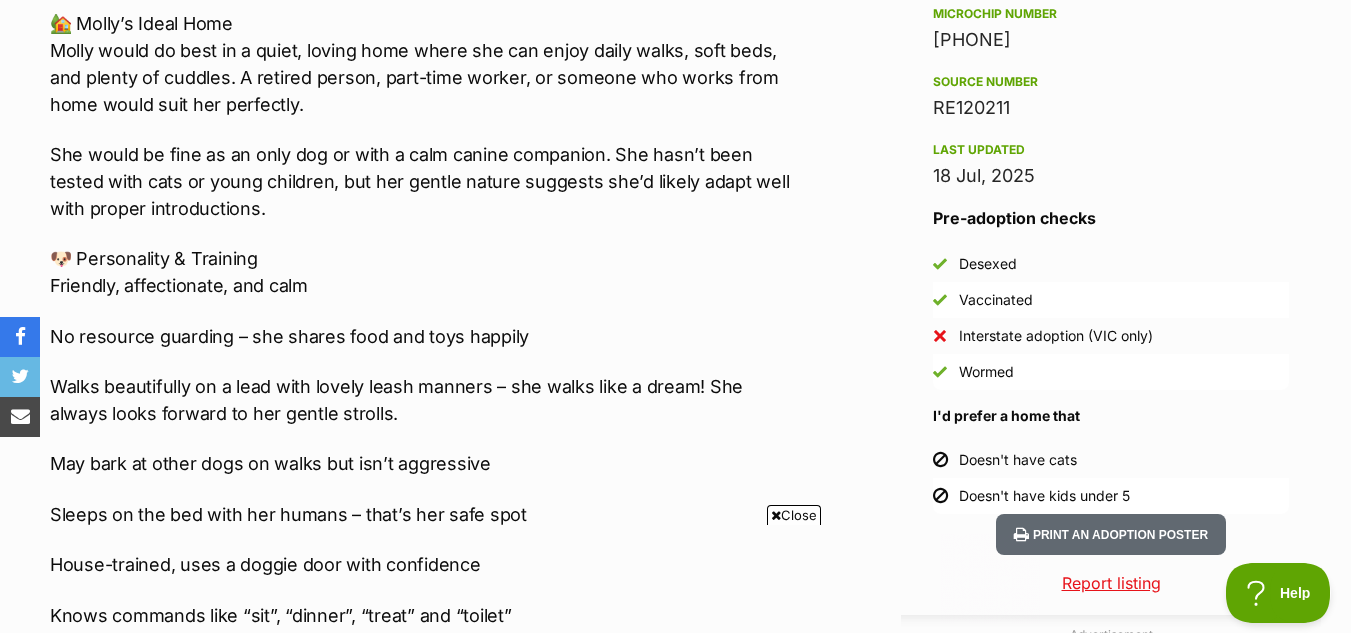 scroll, scrollTop: 0, scrollLeft: 0, axis: both 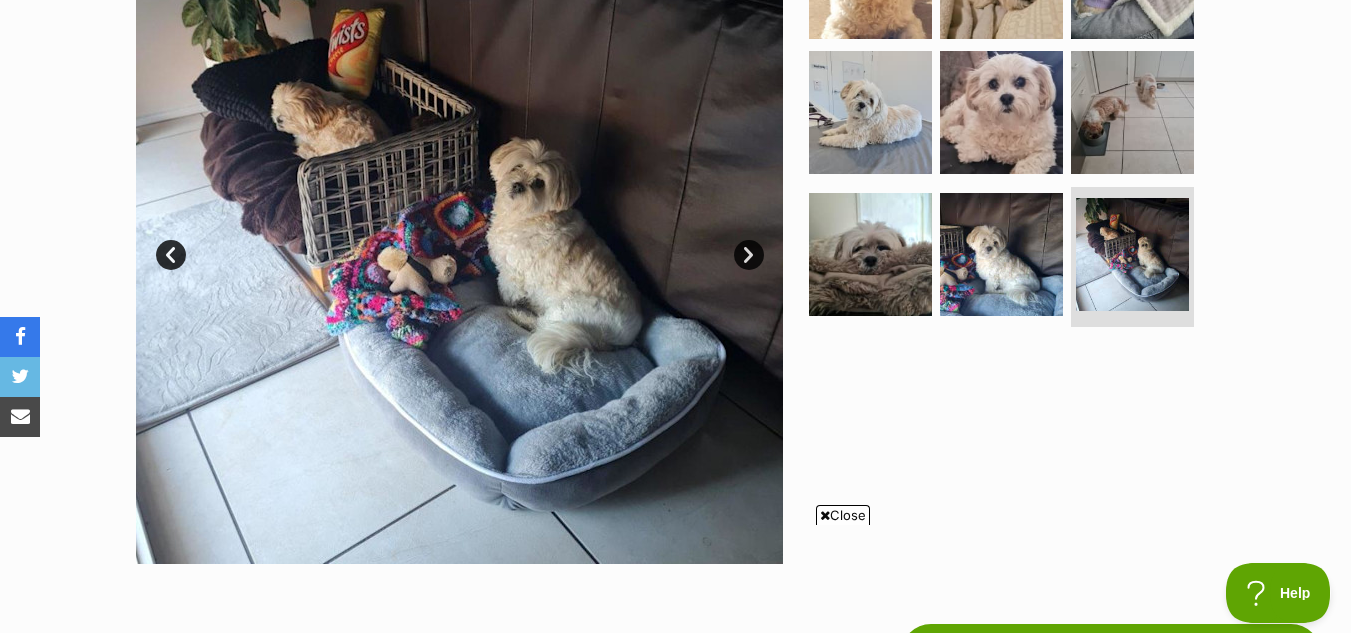 click on "Next" at bounding box center [749, 255] 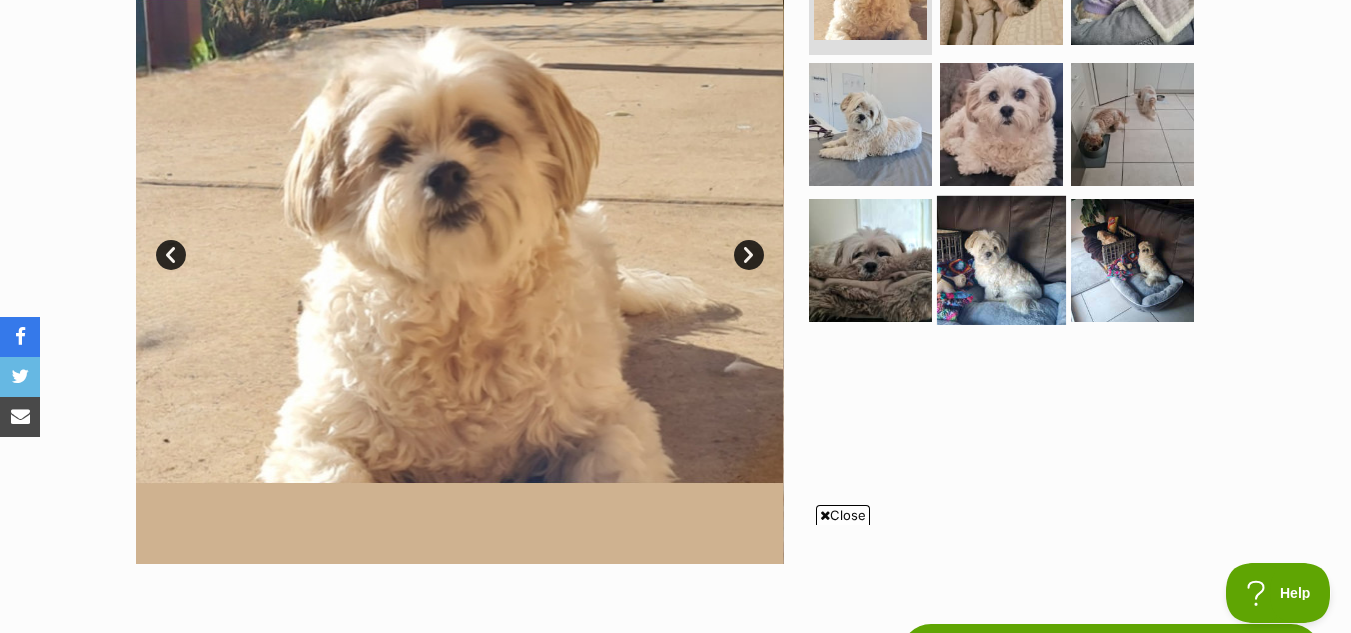click at bounding box center [1001, 260] 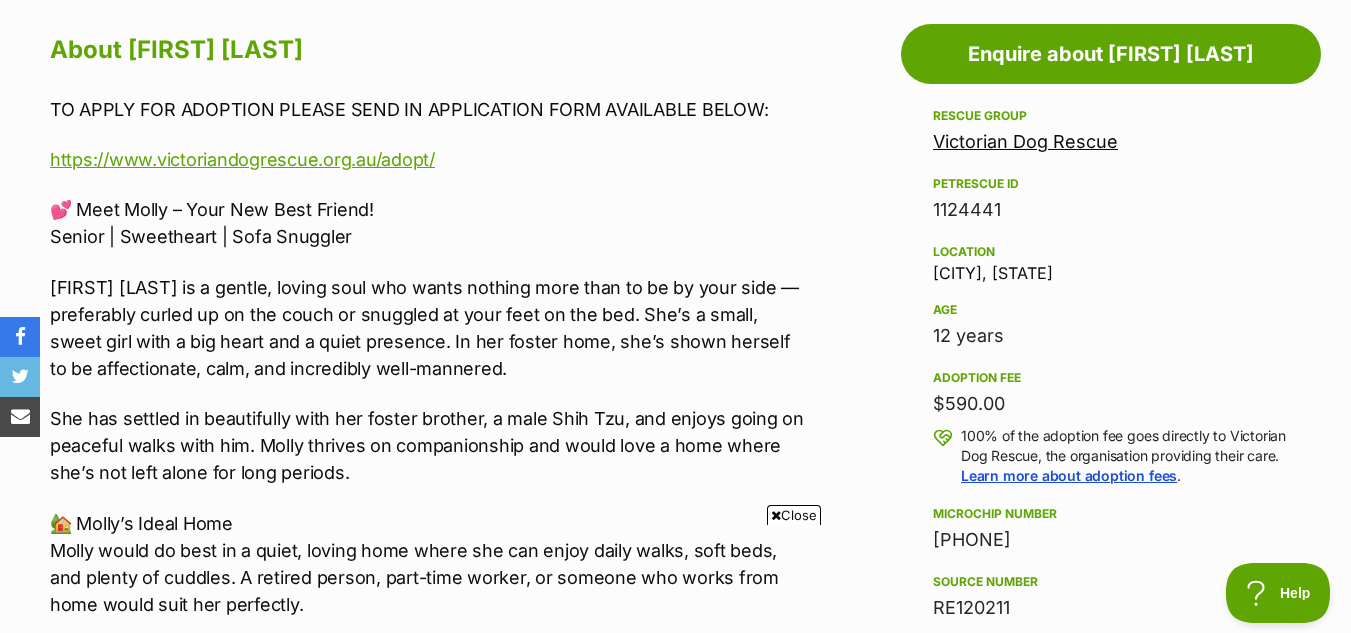 scroll, scrollTop: 0, scrollLeft: 0, axis: both 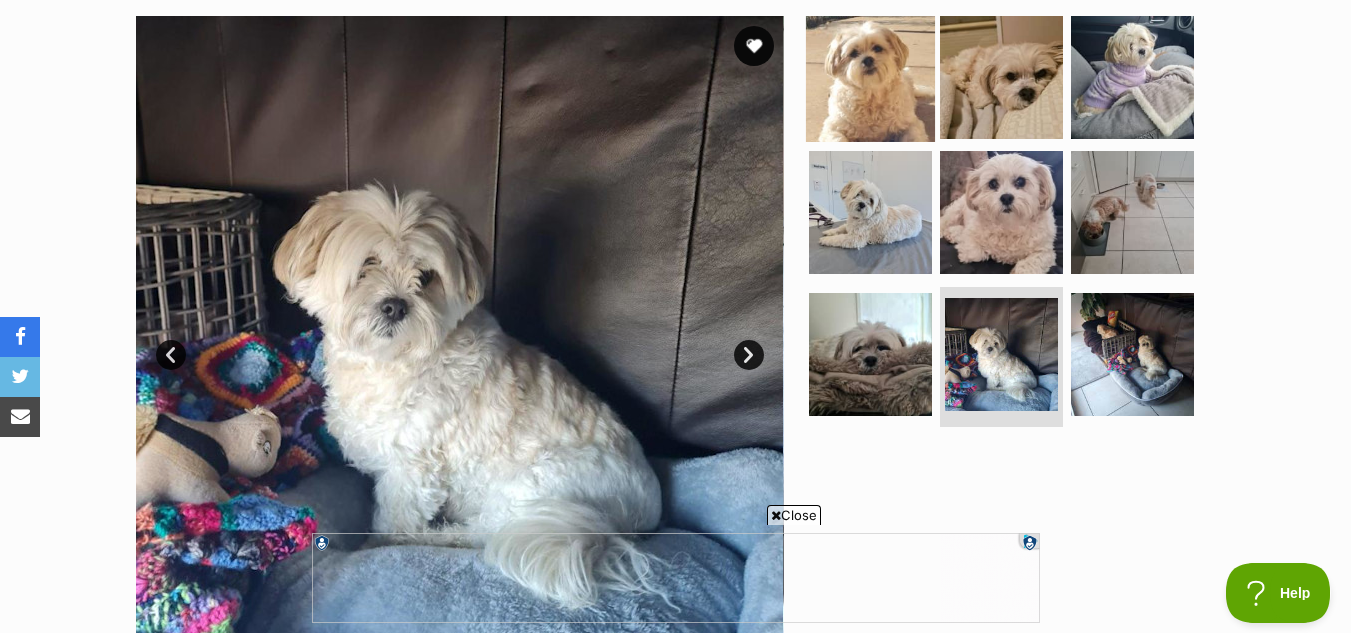 click at bounding box center [870, 76] 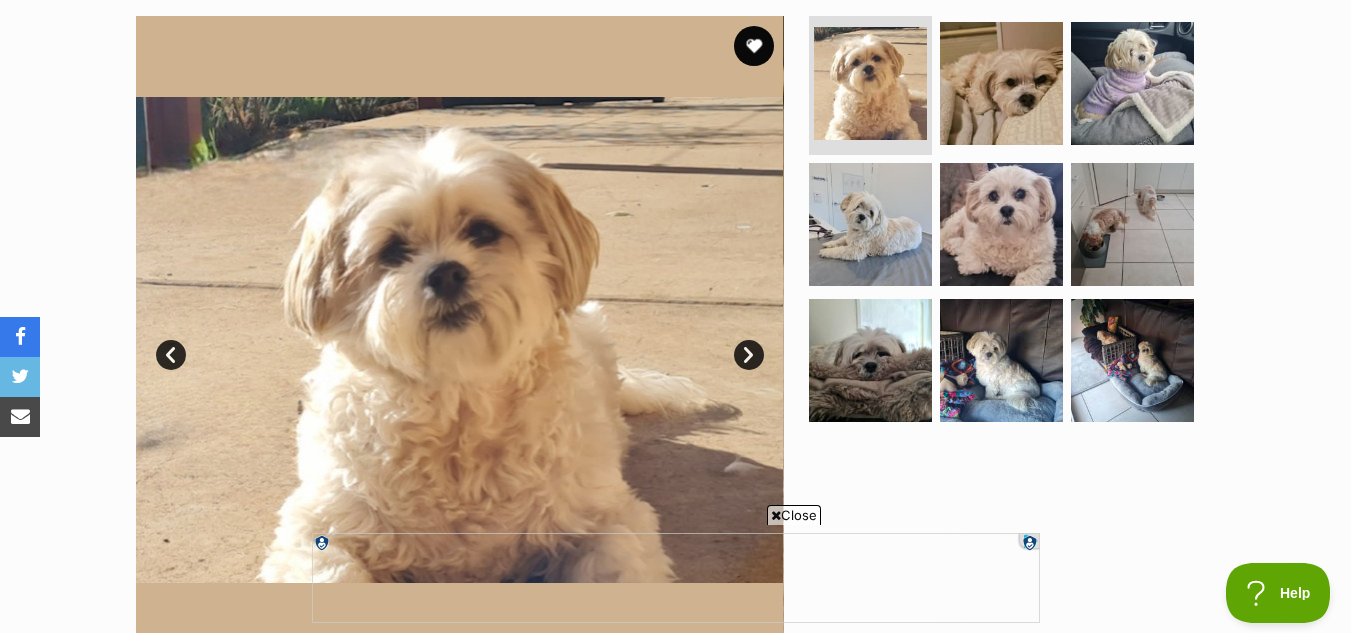 click on "Next" at bounding box center [749, 355] 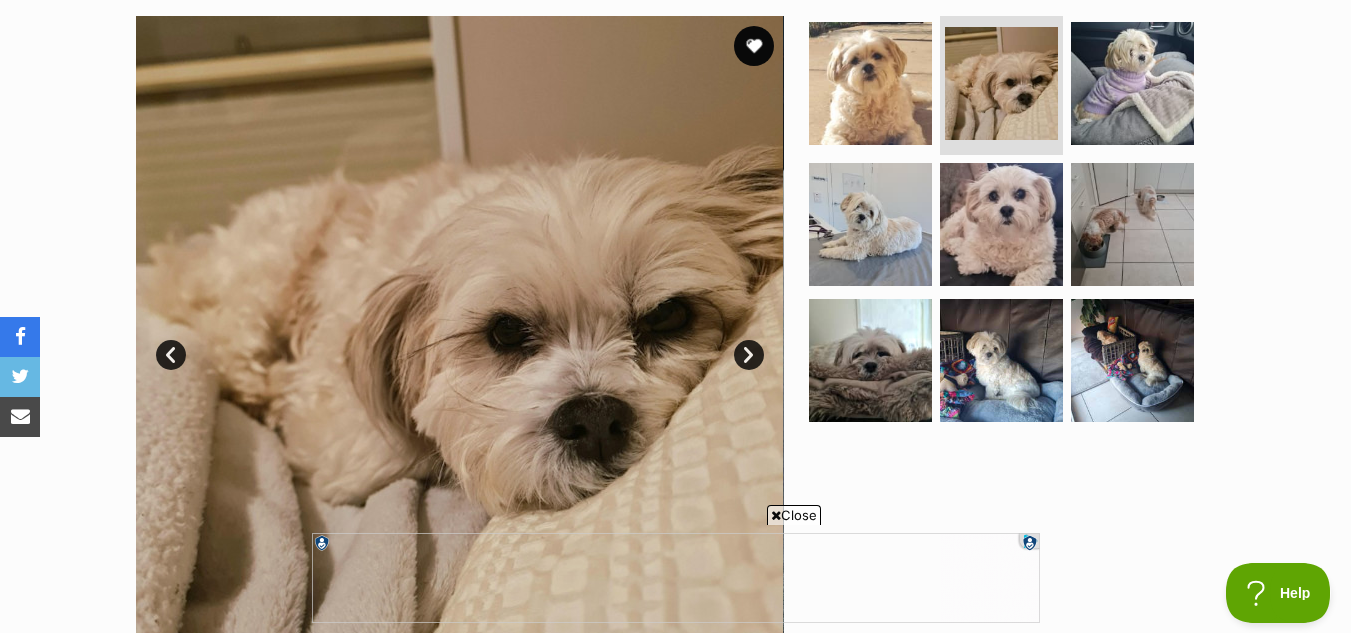 click on "Next" at bounding box center (749, 355) 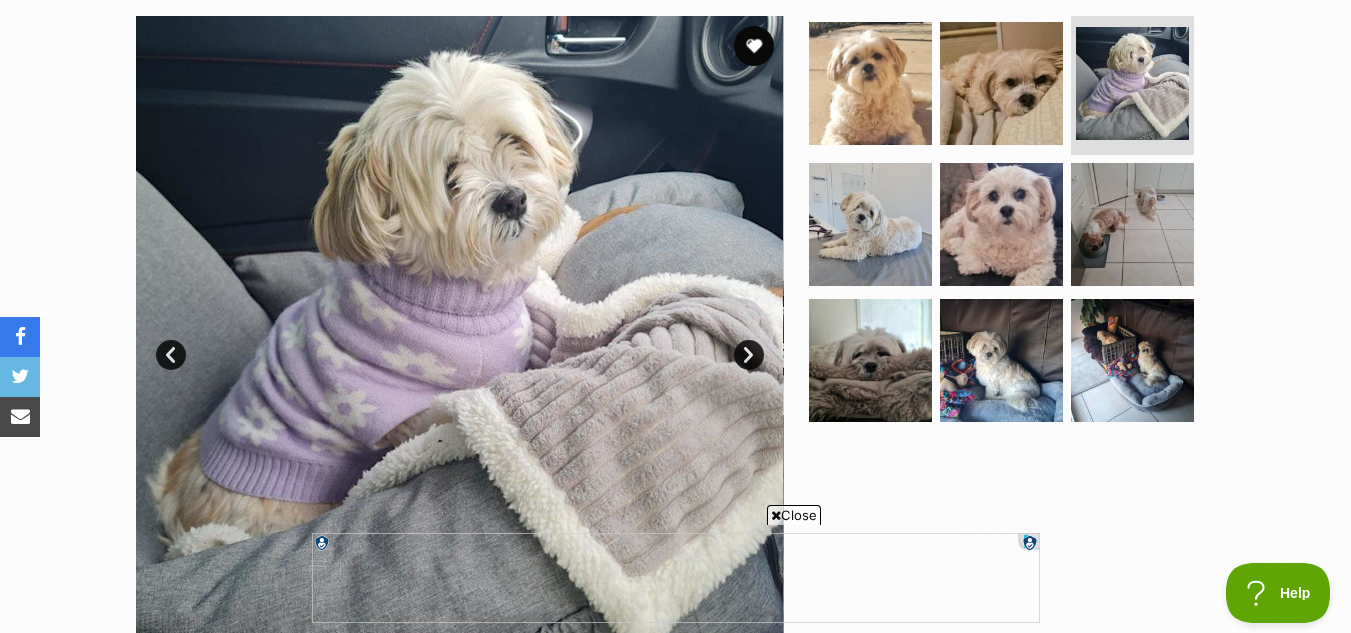 click on "Next" at bounding box center (749, 355) 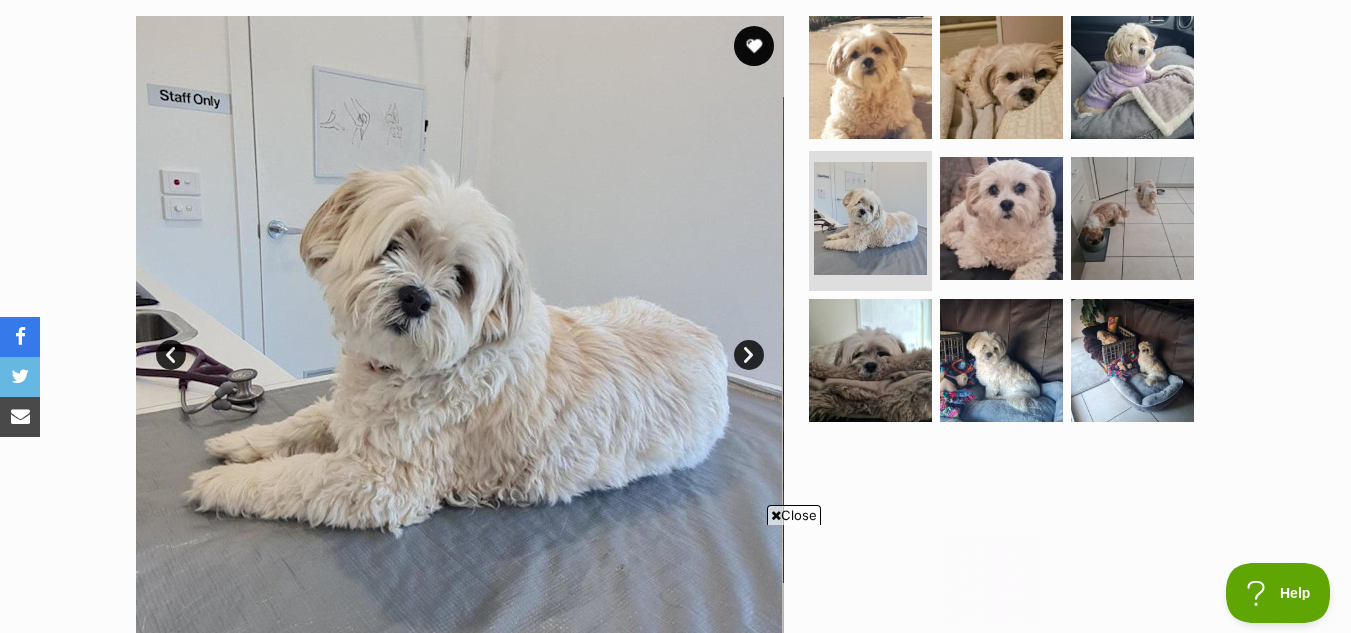scroll, scrollTop: 0, scrollLeft: 0, axis: both 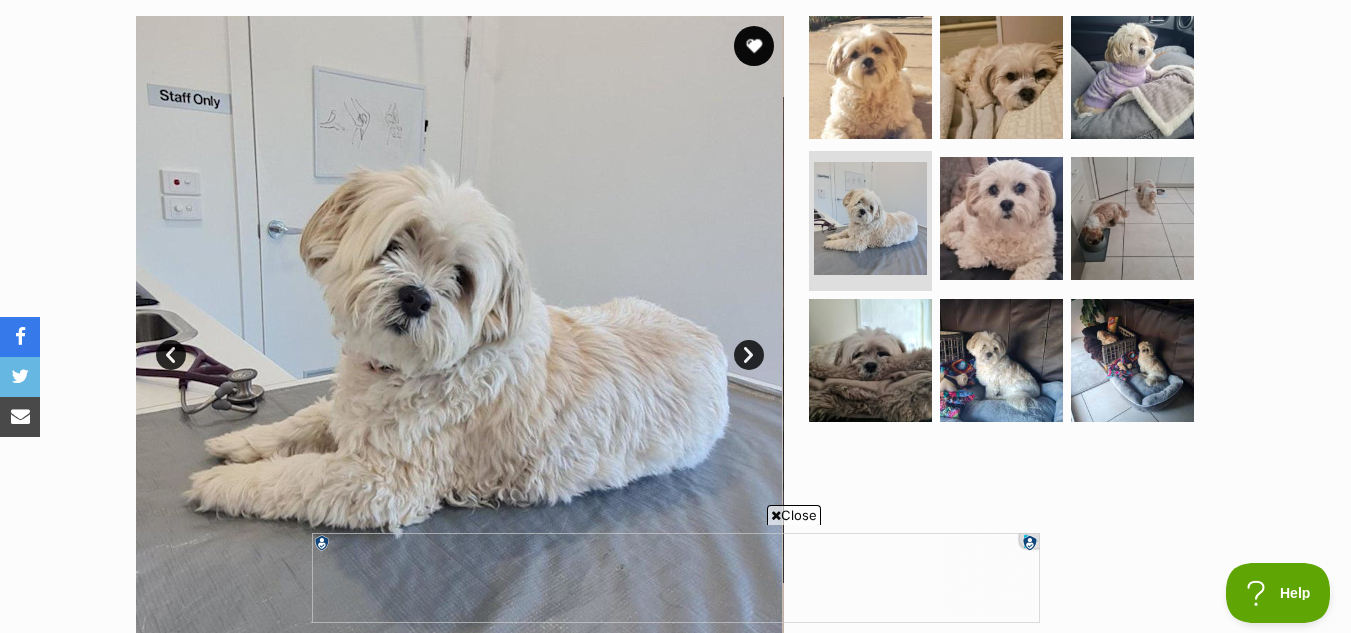 click on "Next" at bounding box center (749, 355) 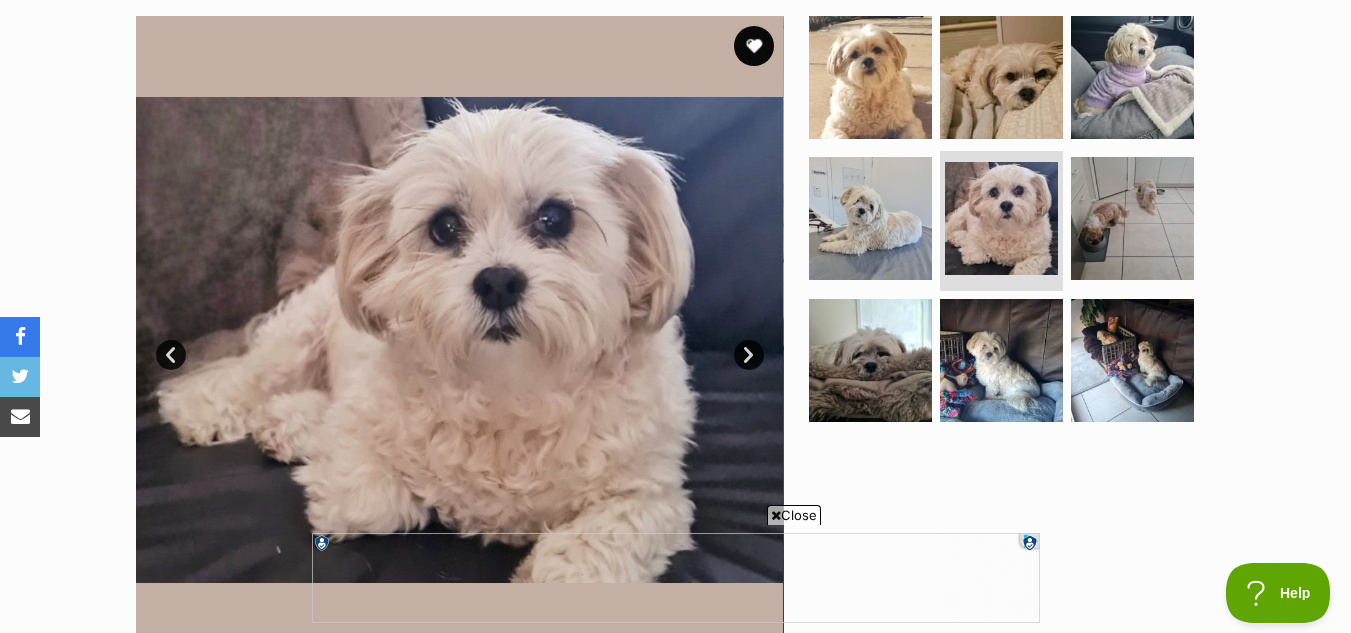 click on "Next" at bounding box center [749, 355] 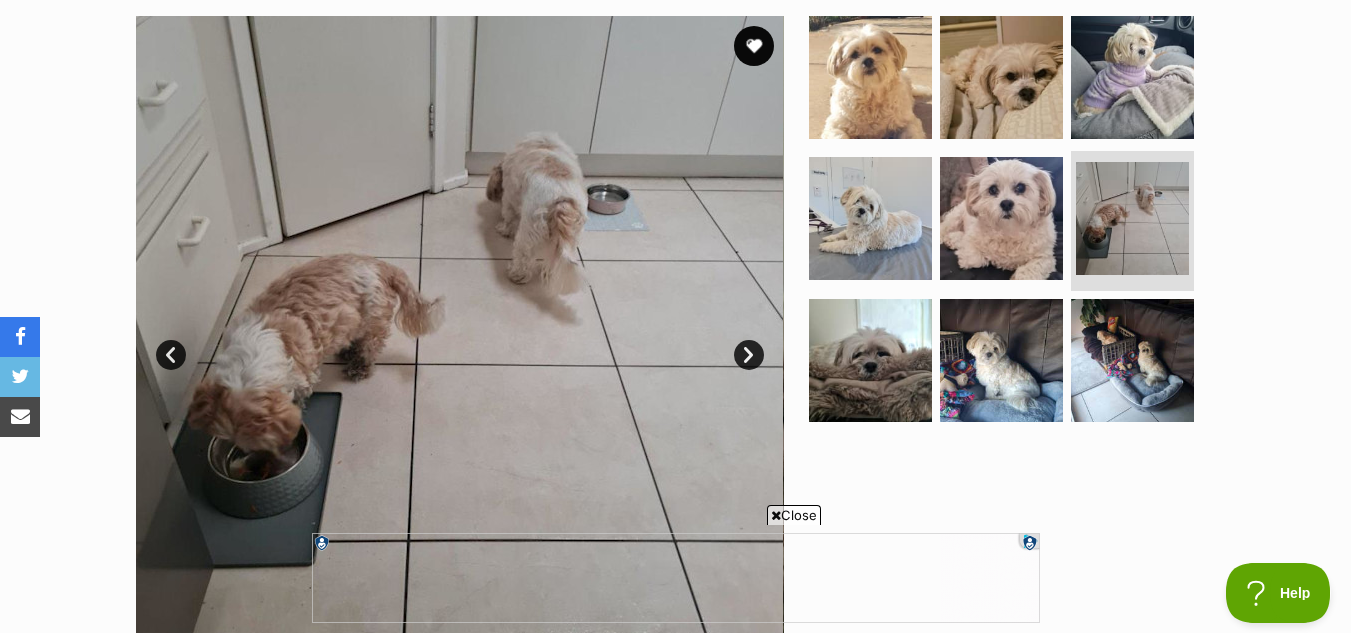 click on "Next" at bounding box center [749, 355] 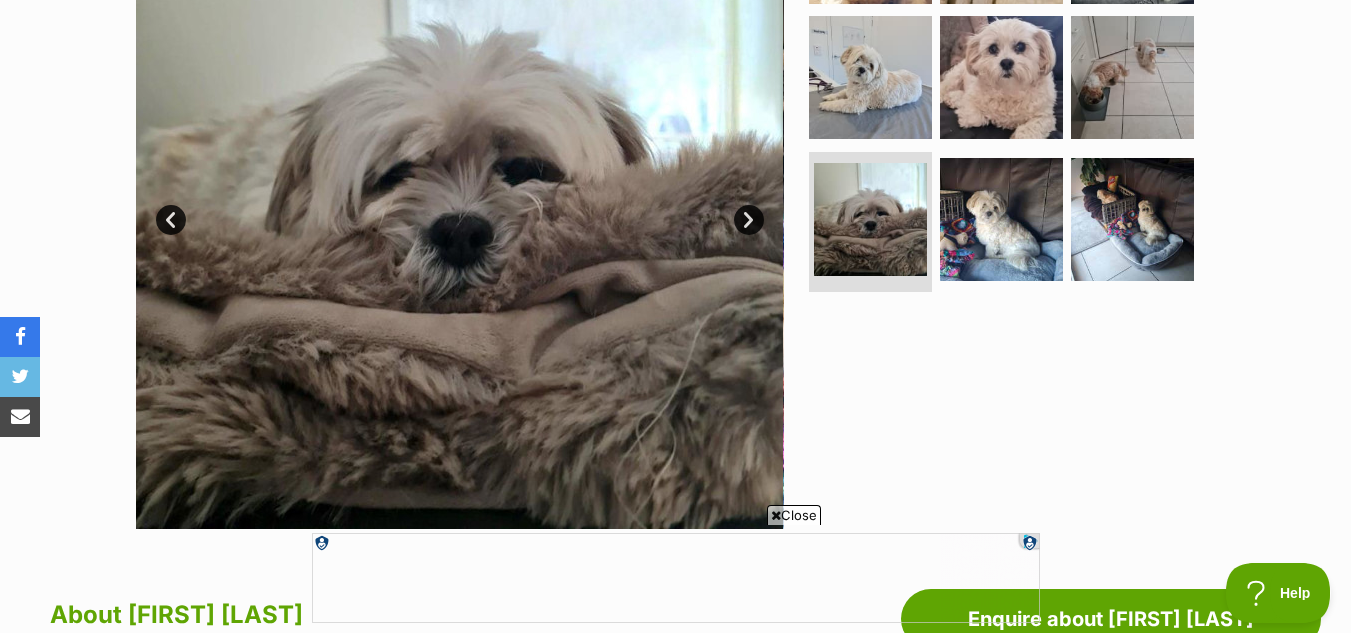 scroll, scrollTop: 500, scrollLeft: 0, axis: vertical 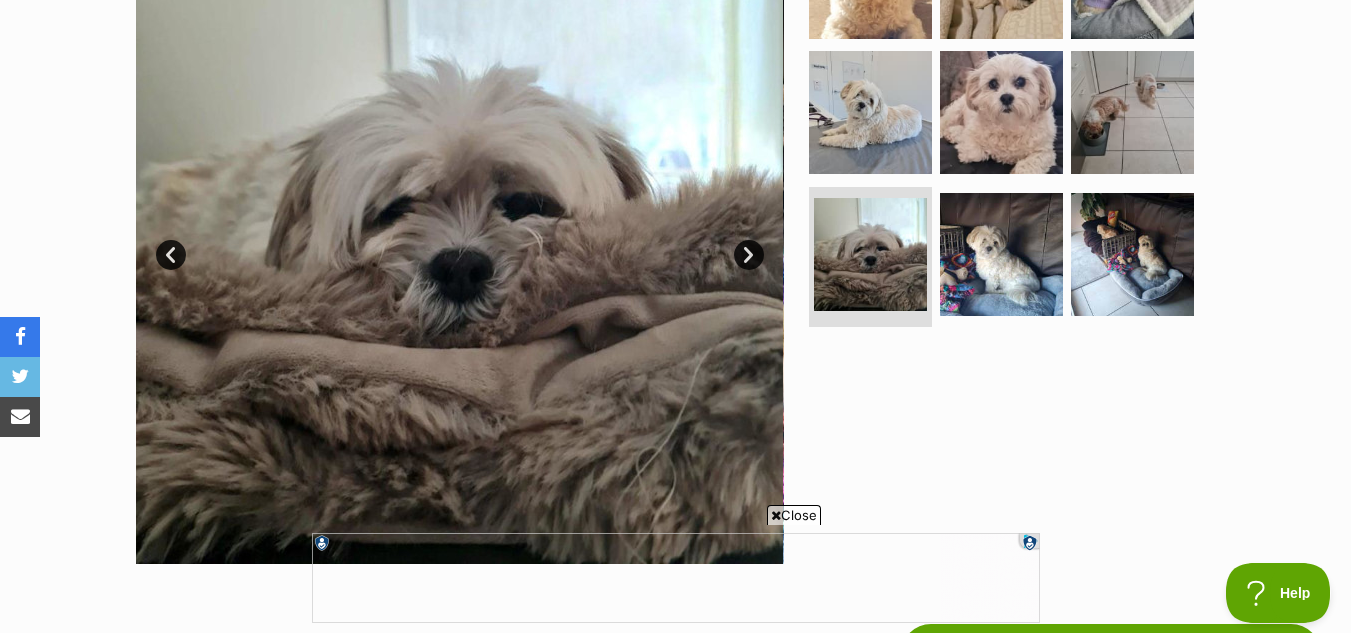 click on "Next" at bounding box center [749, 255] 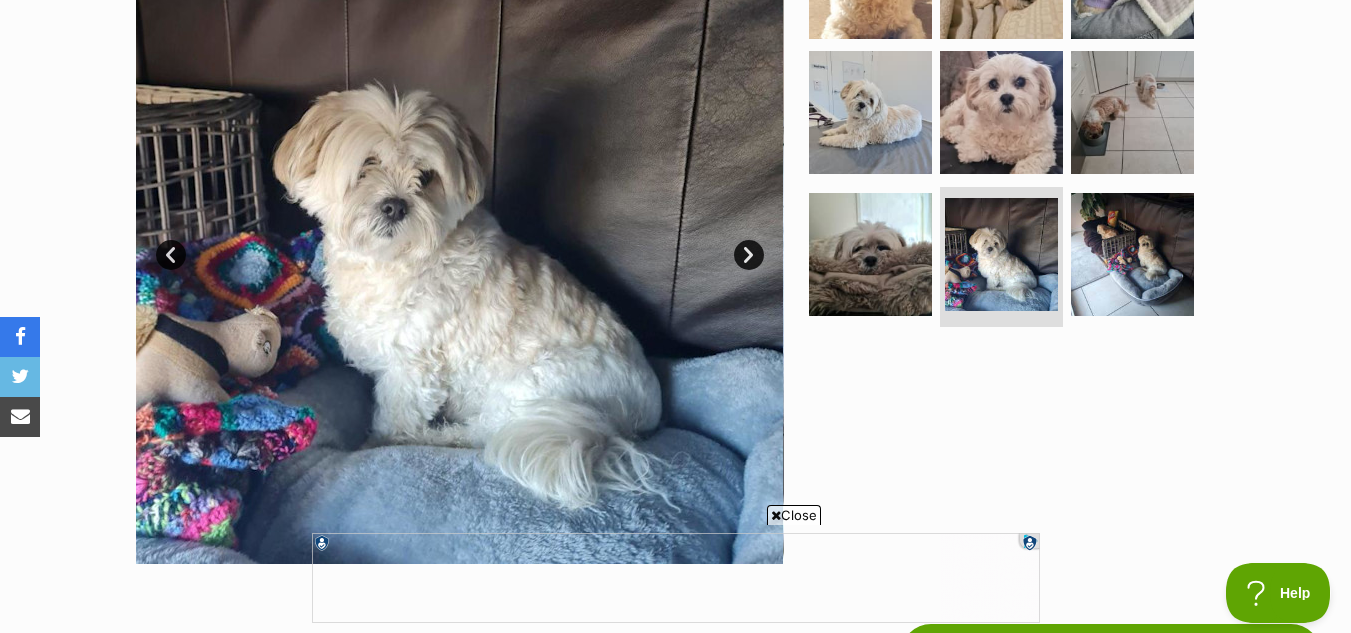 click on "Next" at bounding box center [749, 255] 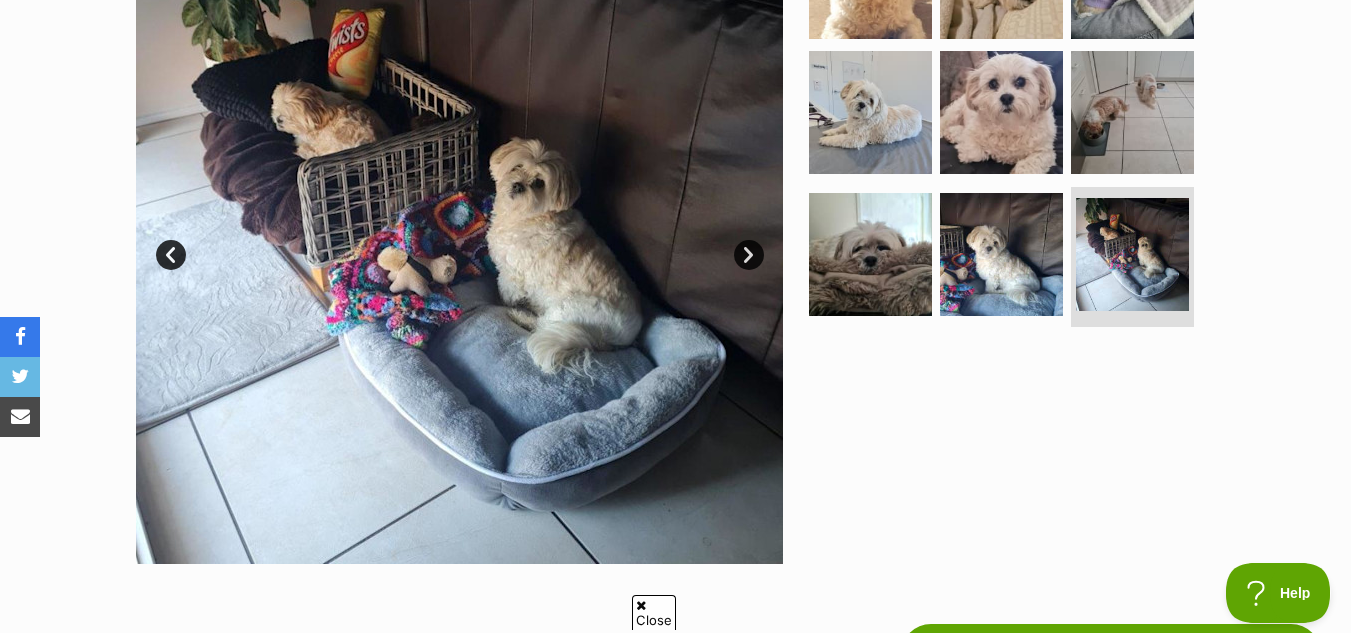 click on "Next" at bounding box center [749, 255] 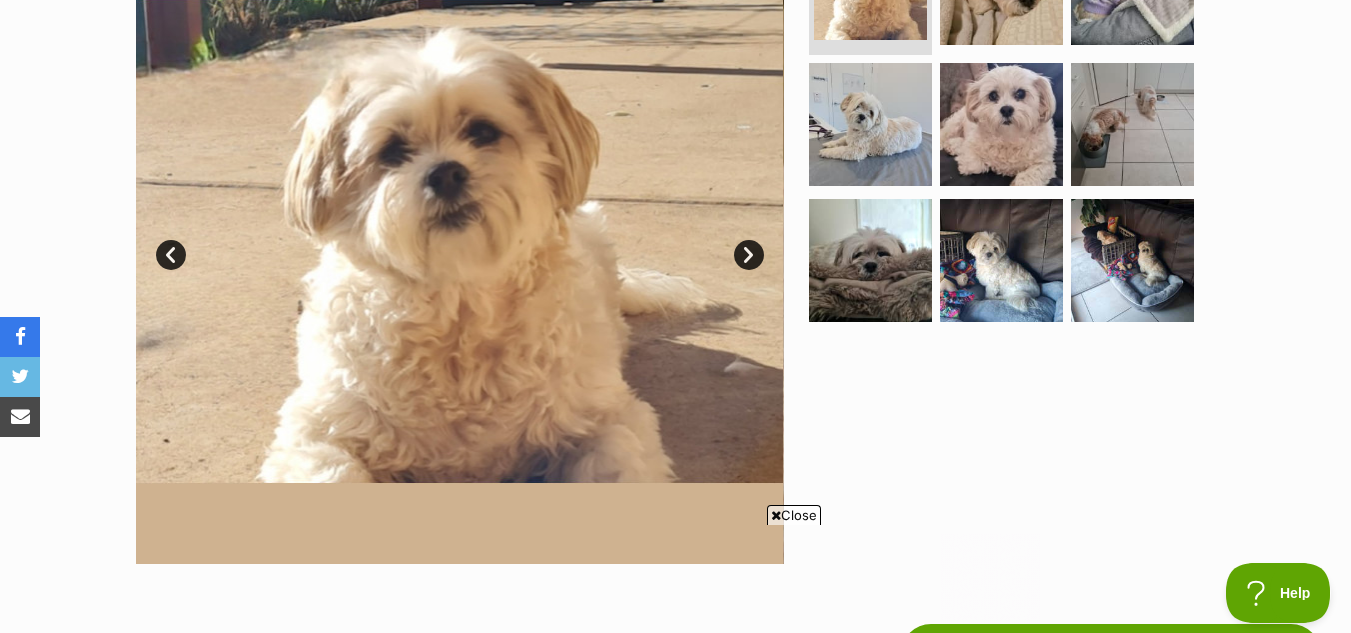 scroll, scrollTop: 0, scrollLeft: 0, axis: both 